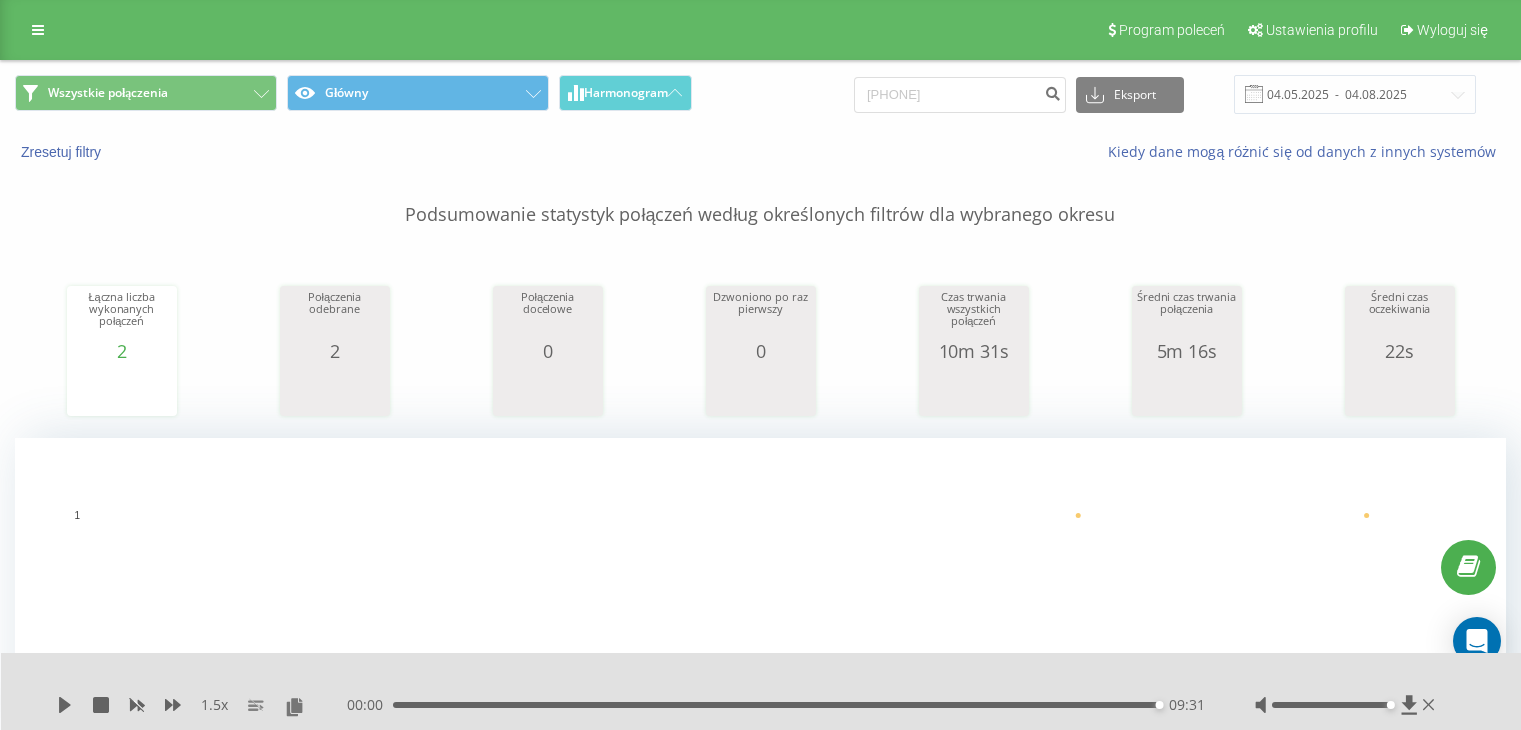 scroll, scrollTop: 0, scrollLeft: 0, axis: both 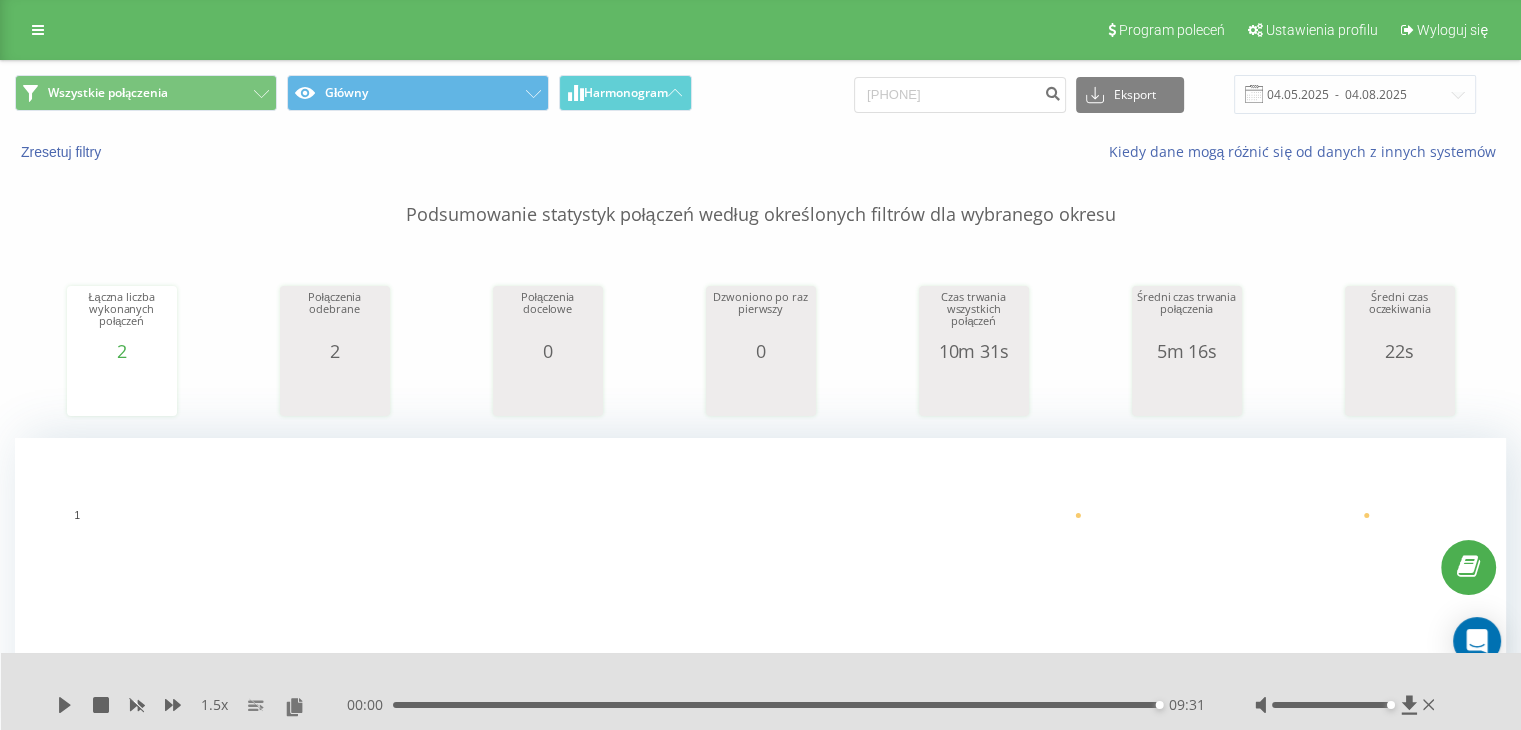type on "655437936" 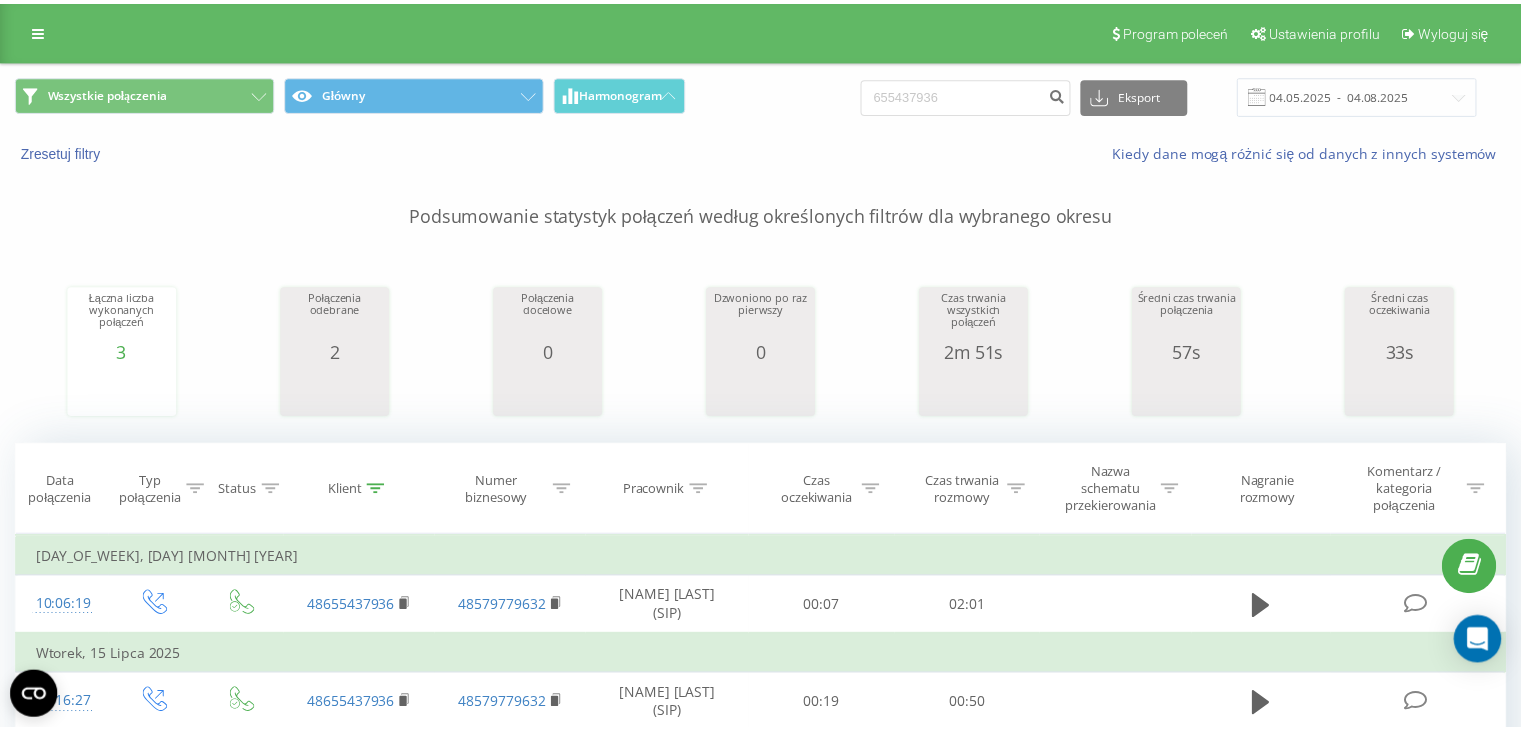 scroll, scrollTop: 0, scrollLeft: 0, axis: both 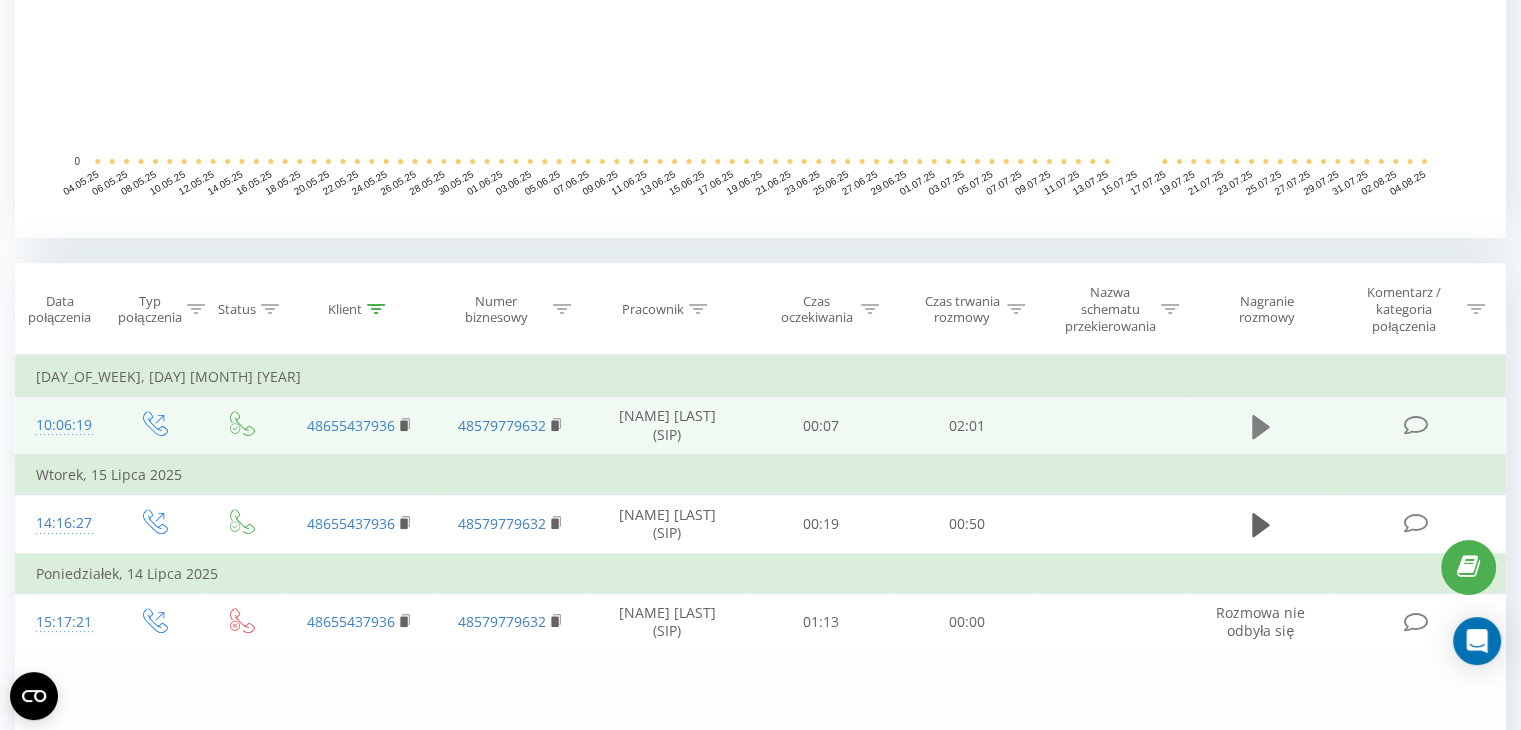 click 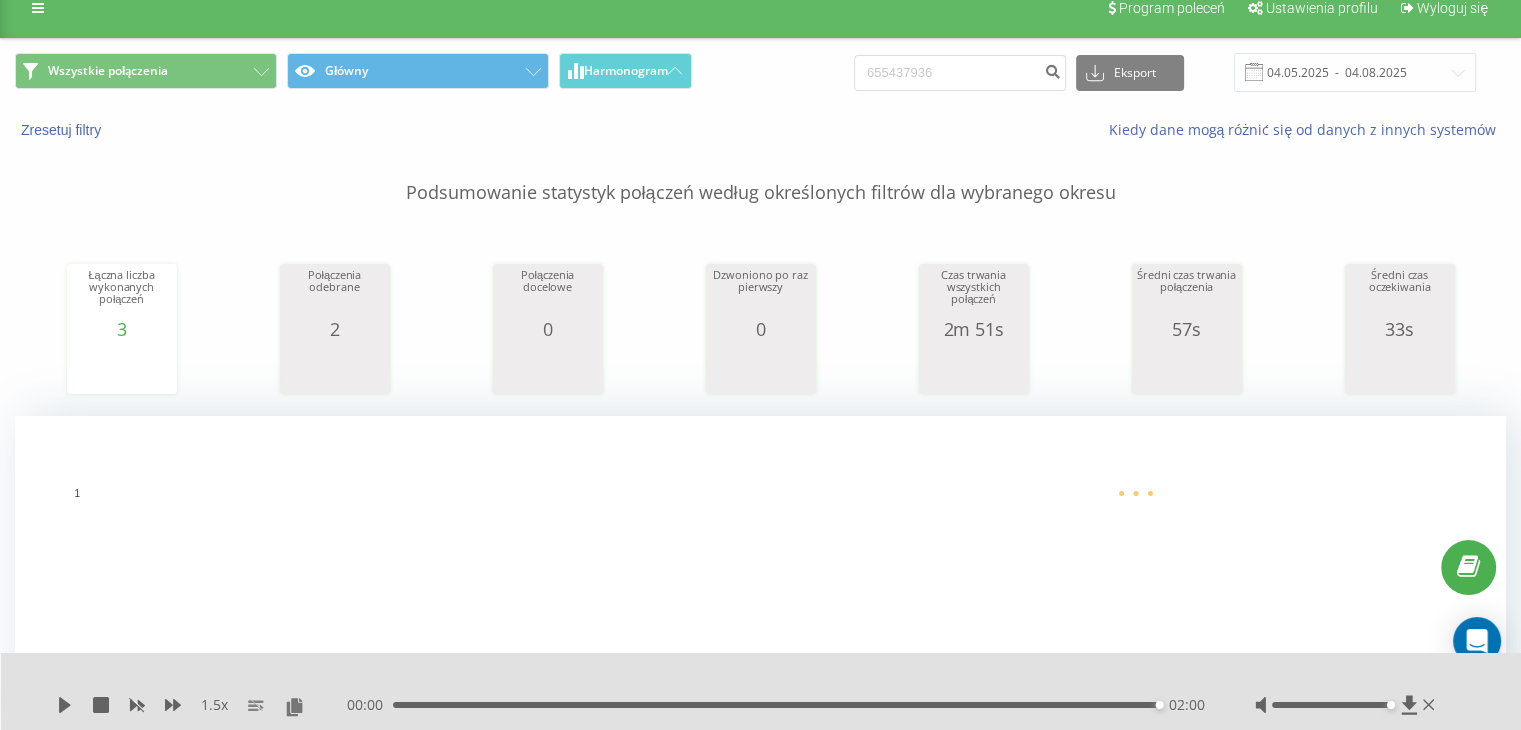 scroll, scrollTop: 0, scrollLeft: 0, axis: both 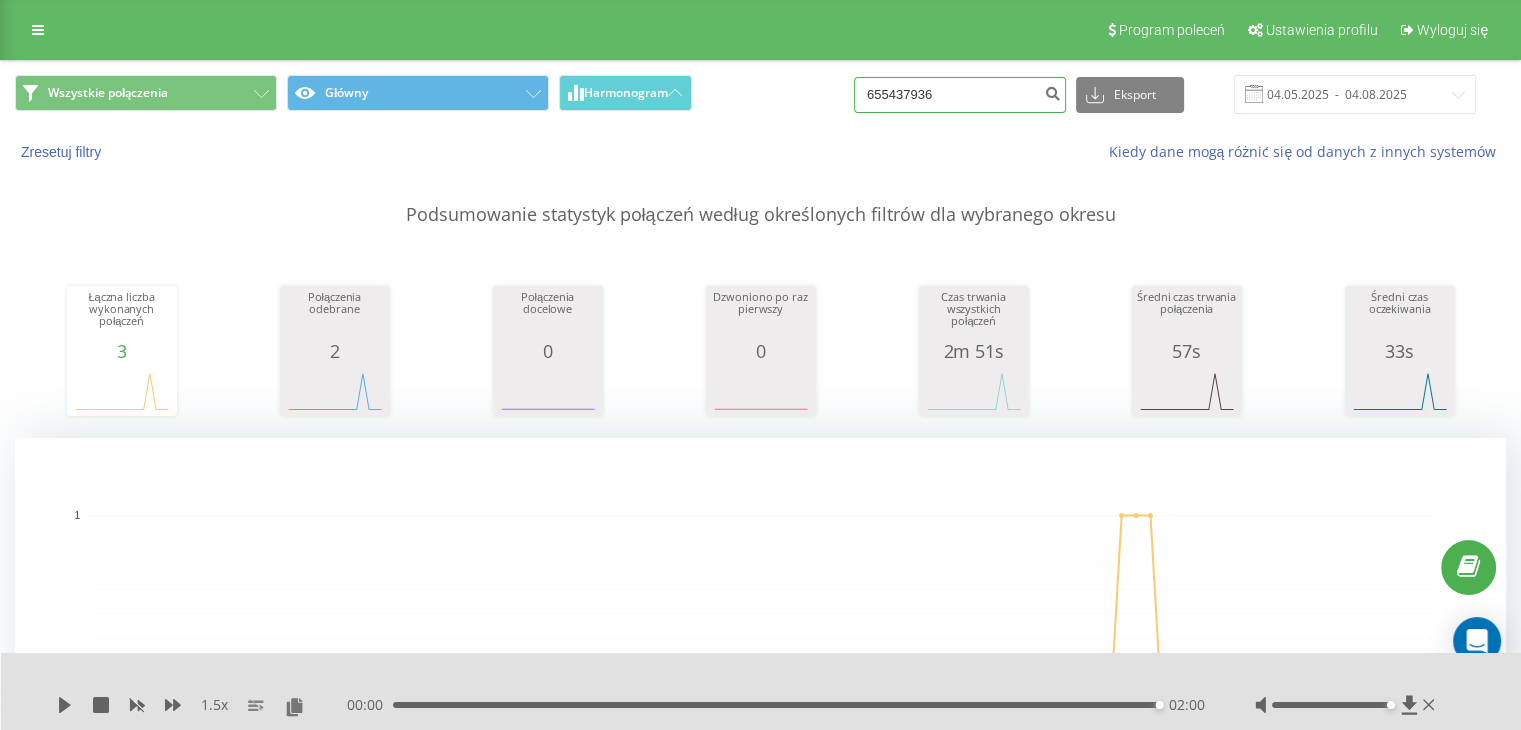 drag, startPoint x: 980, startPoint y: 91, endPoint x: 848, endPoint y: 81, distance: 132.37825 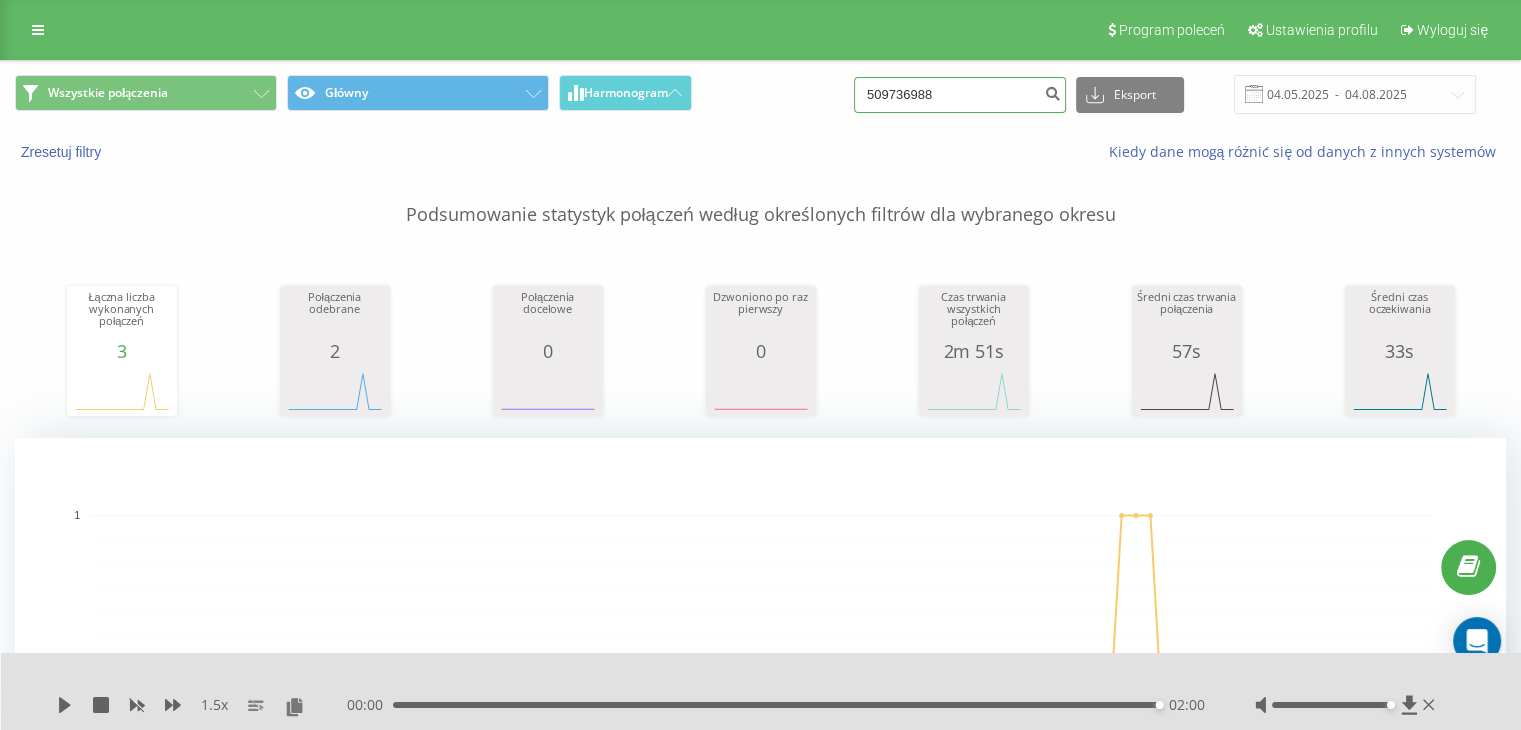 type on "509736988" 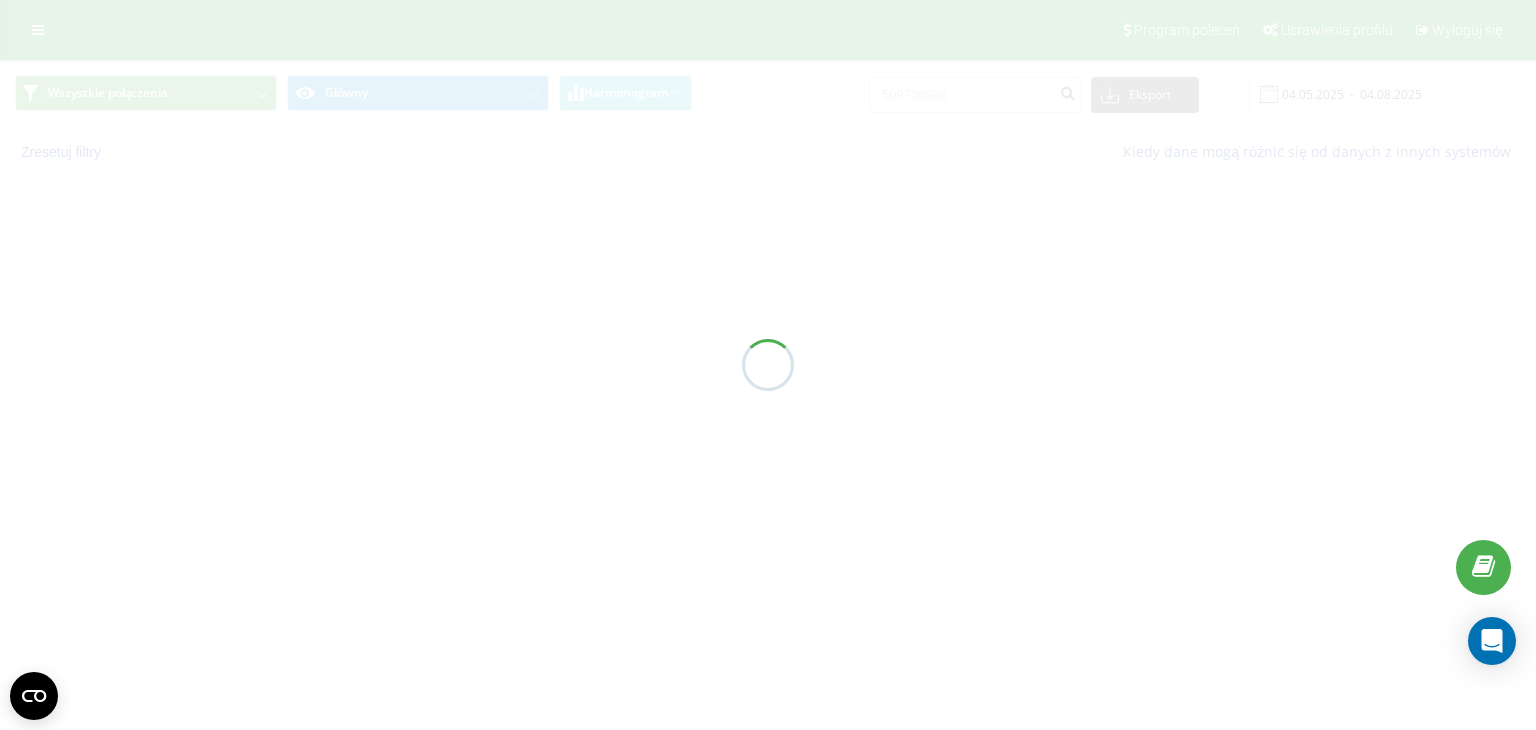 scroll, scrollTop: 0, scrollLeft: 0, axis: both 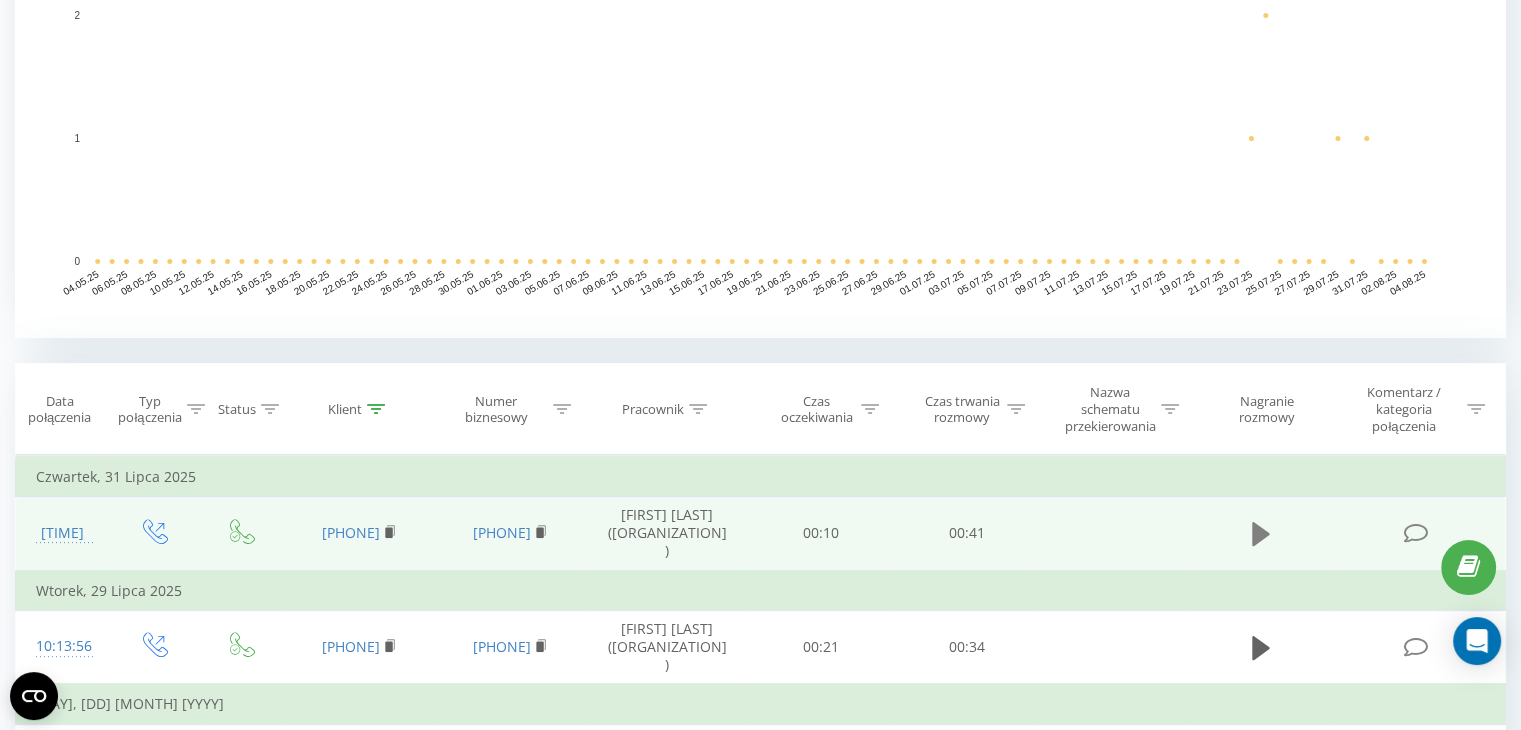 click 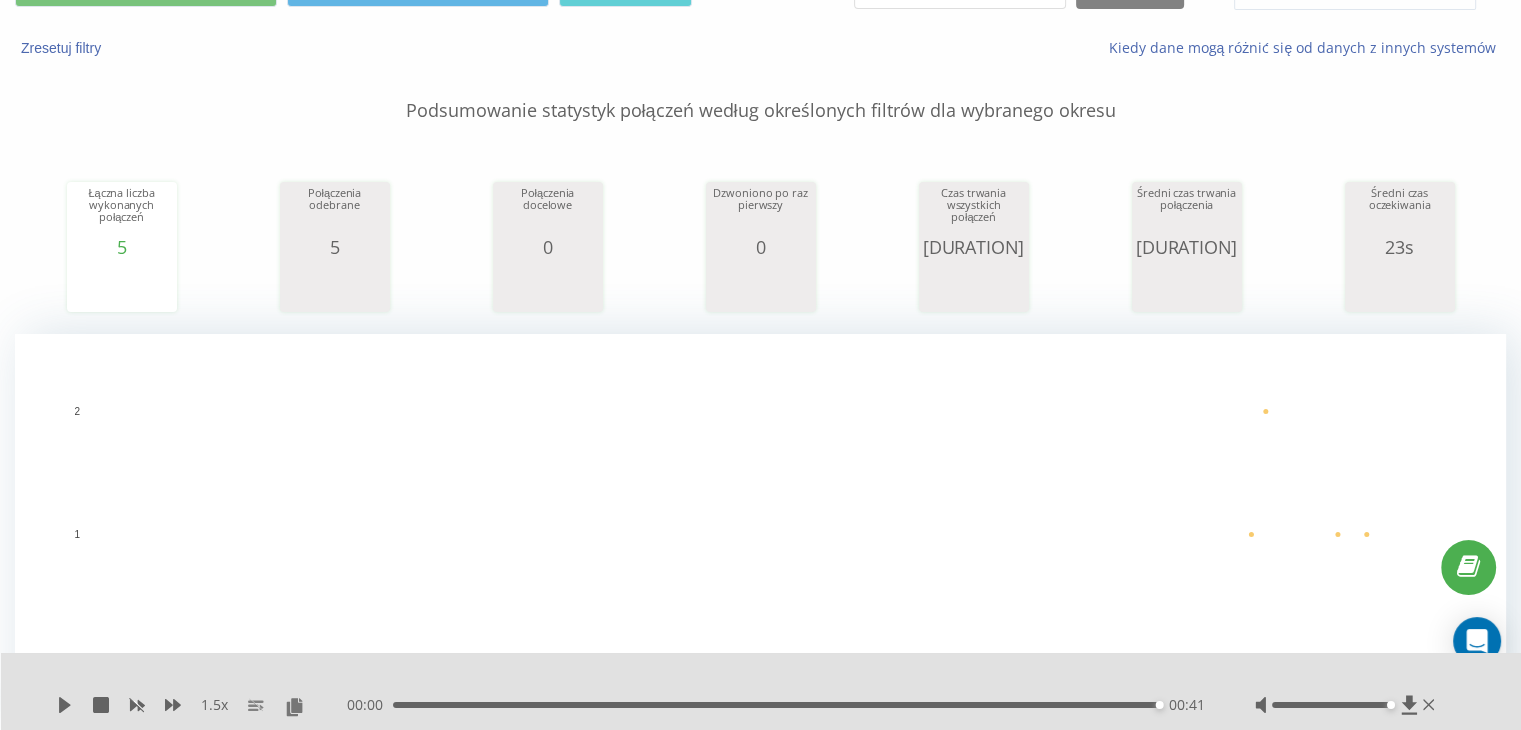 scroll, scrollTop: 0, scrollLeft: 0, axis: both 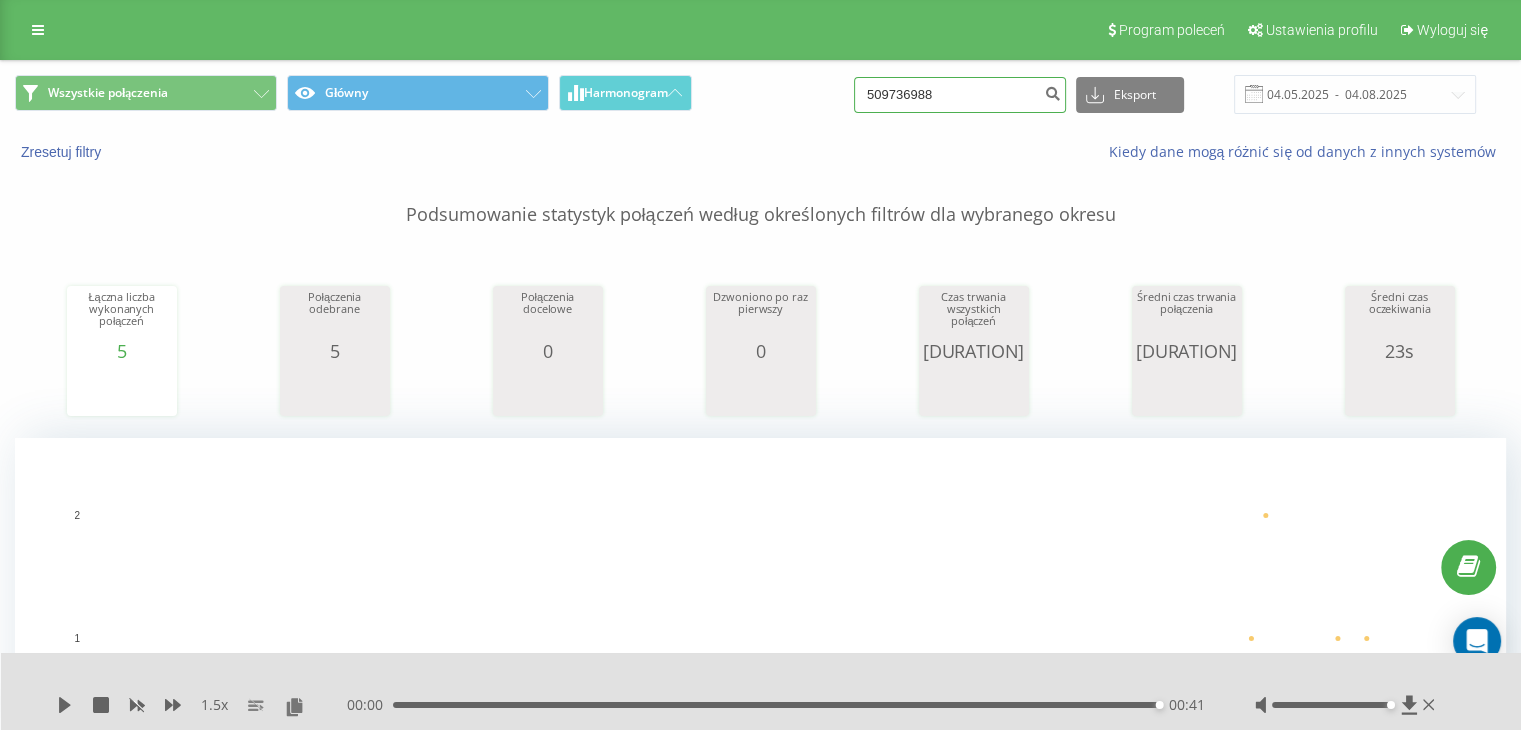 drag, startPoint x: 1008, startPoint y: 87, endPoint x: 896, endPoint y: 89, distance: 112.01785 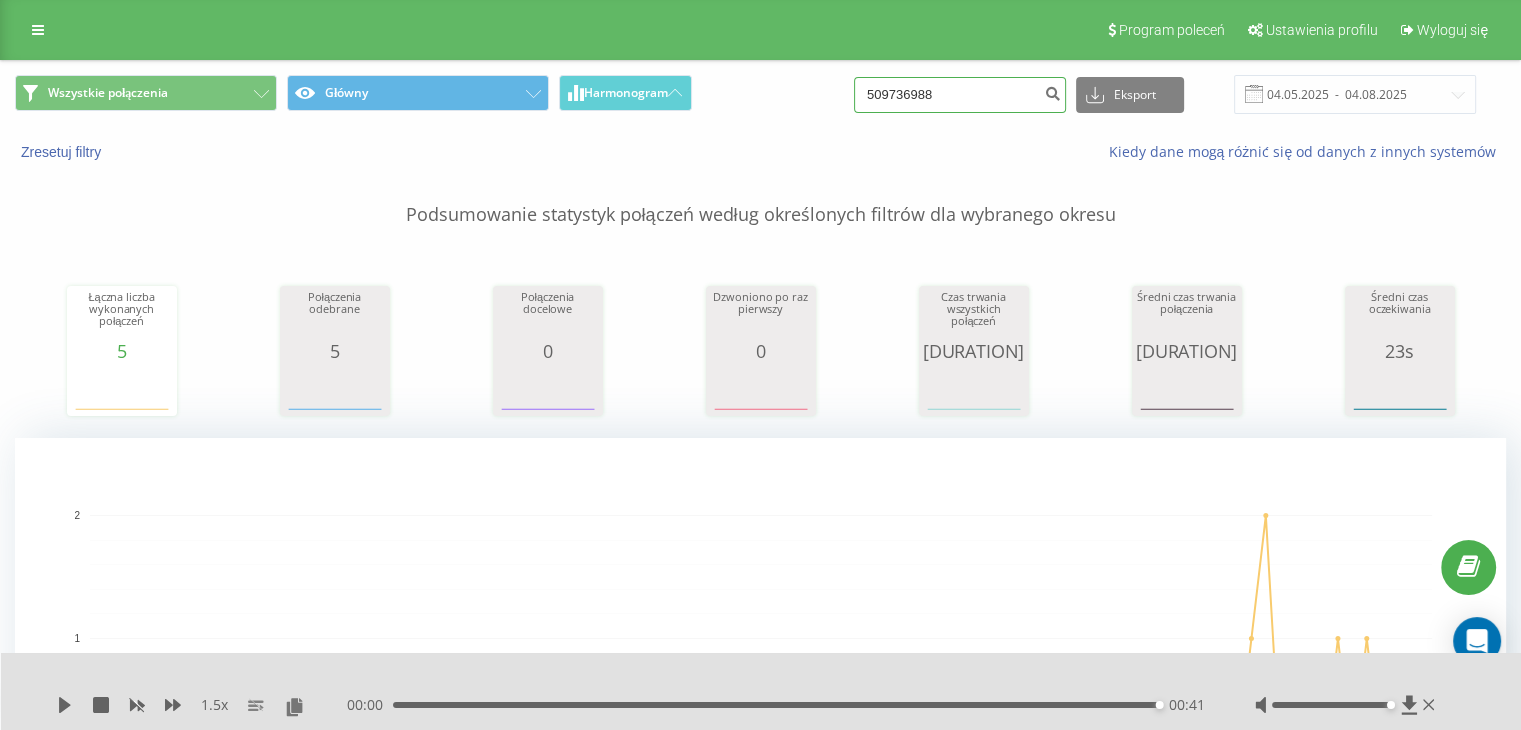 click on "509736988" at bounding box center [960, 95] 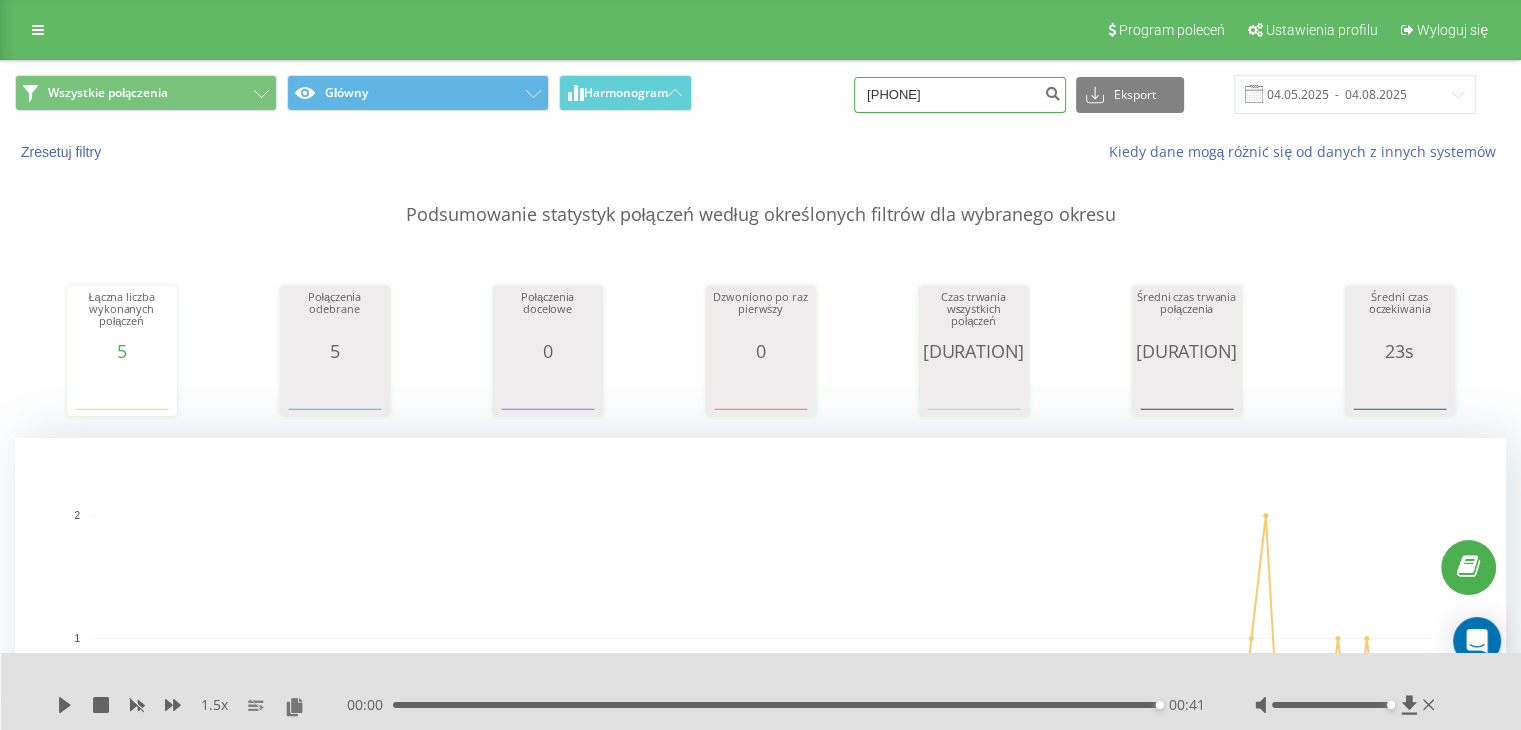 type on "713493536" 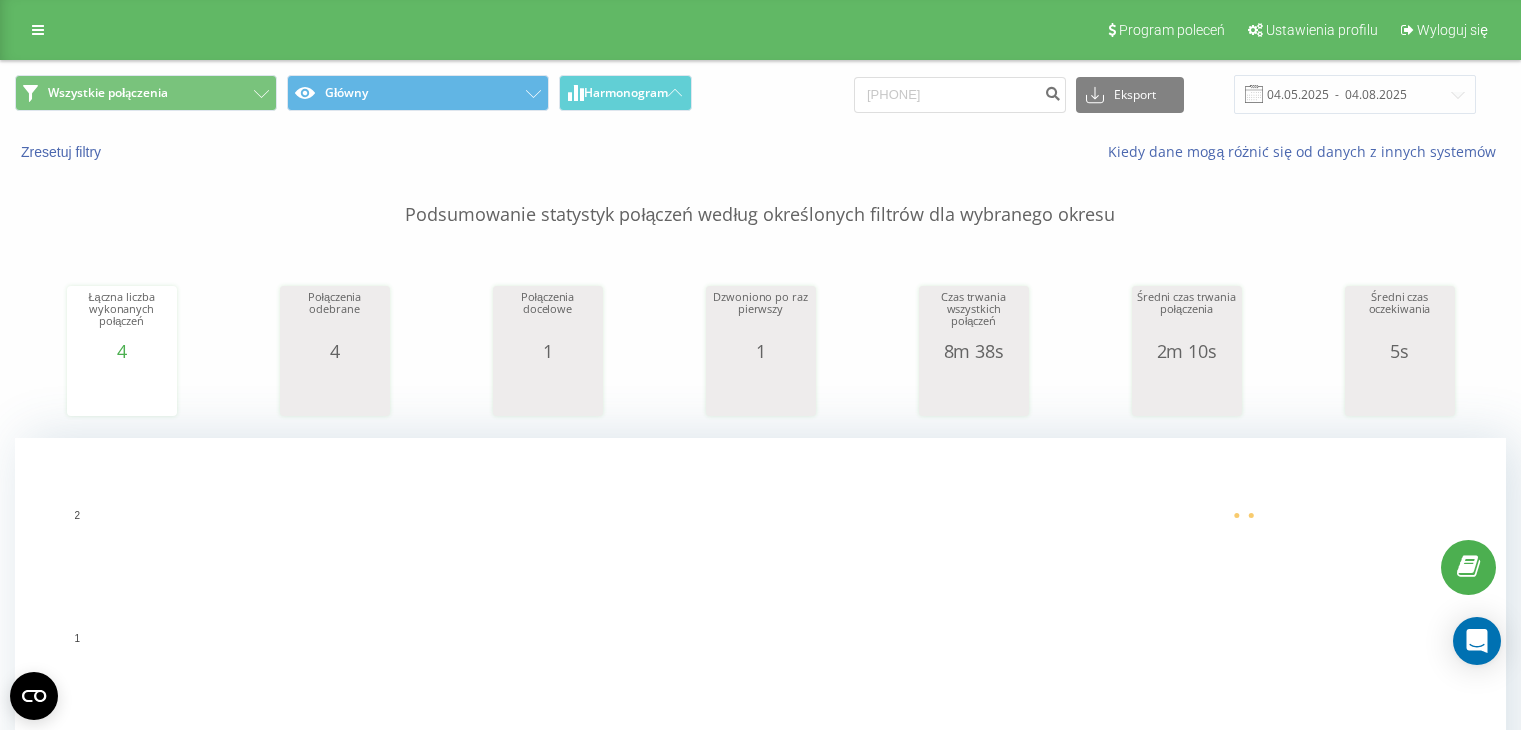 scroll, scrollTop: 0, scrollLeft: 0, axis: both 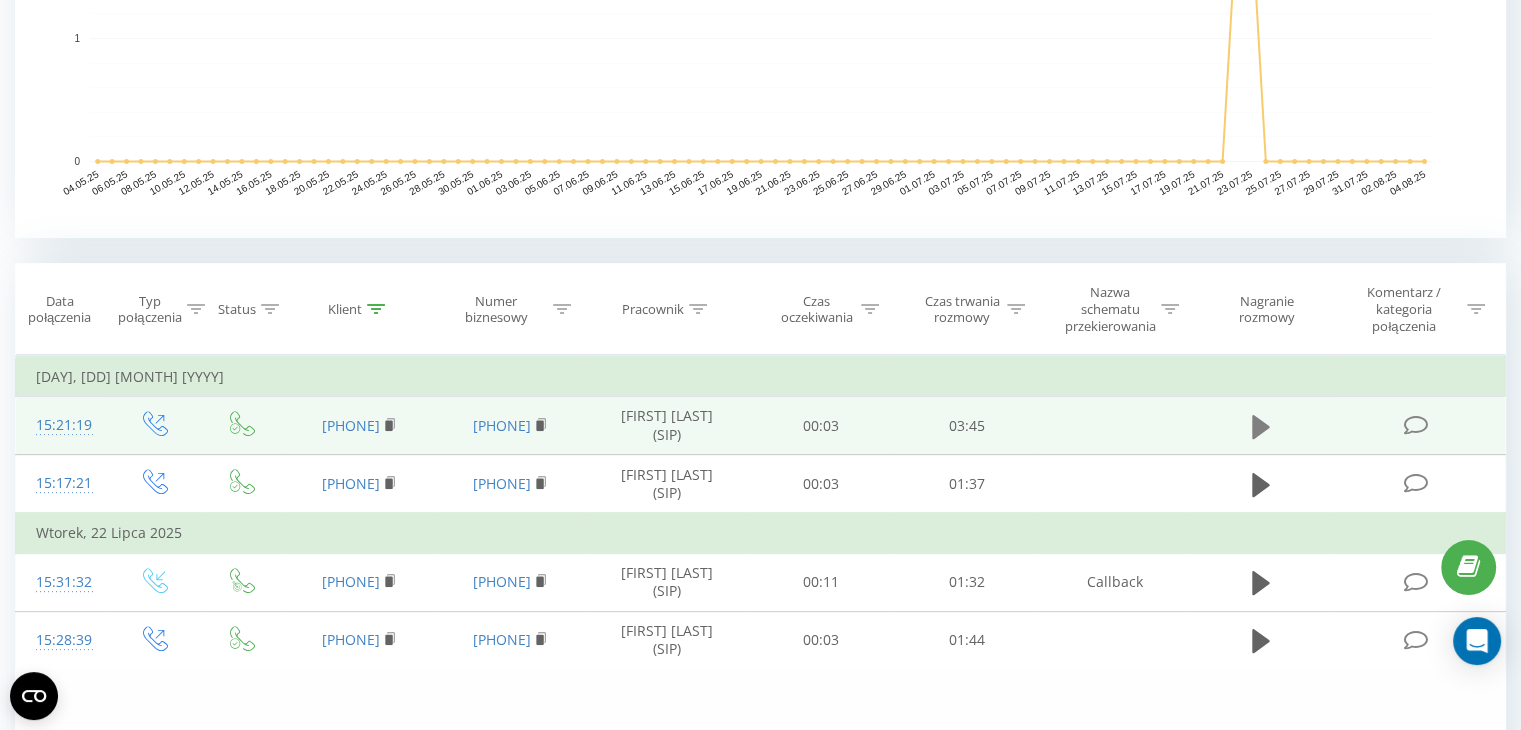 click 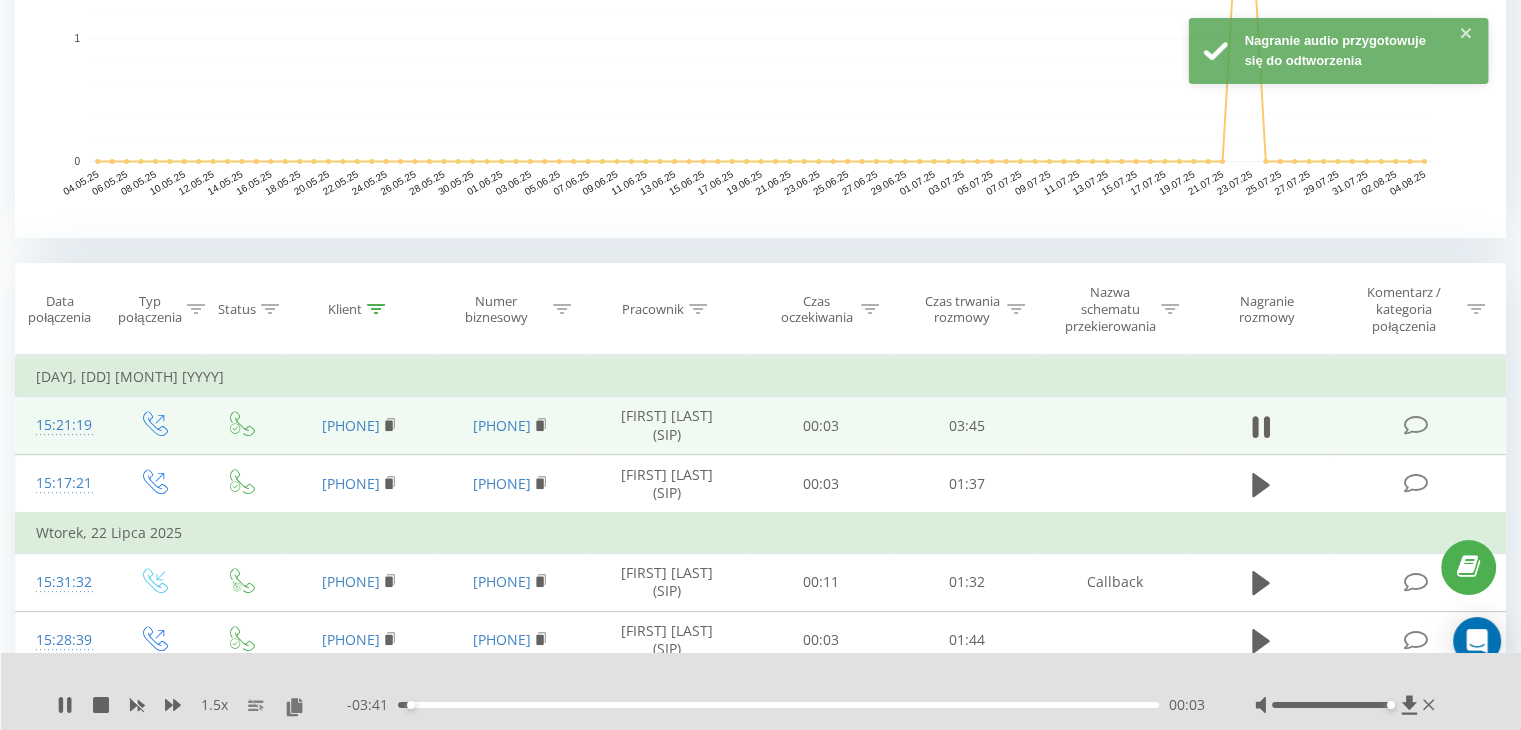 click on "00:03" at bounding box center [778, 705] 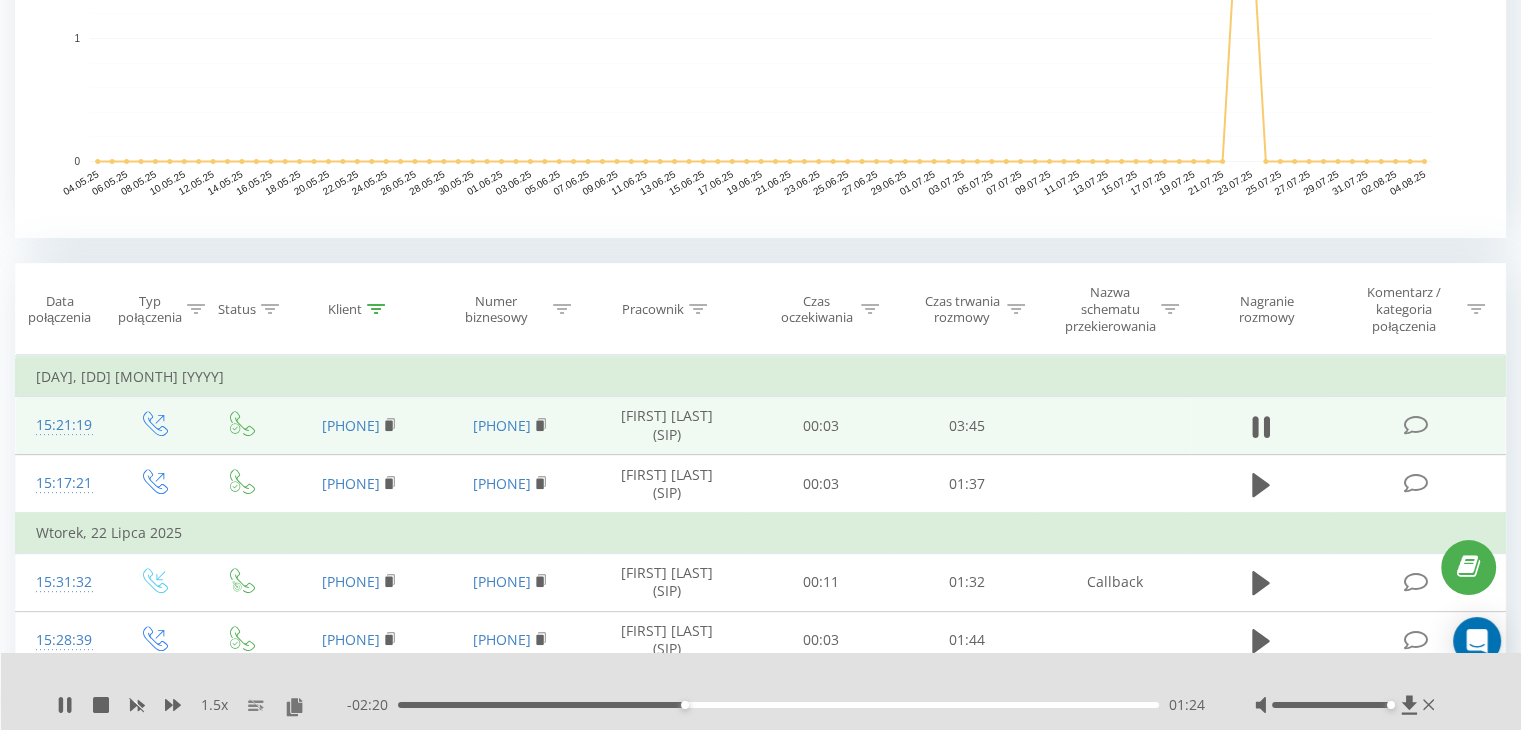 click on "01:24" at bounding box center [778, 705] 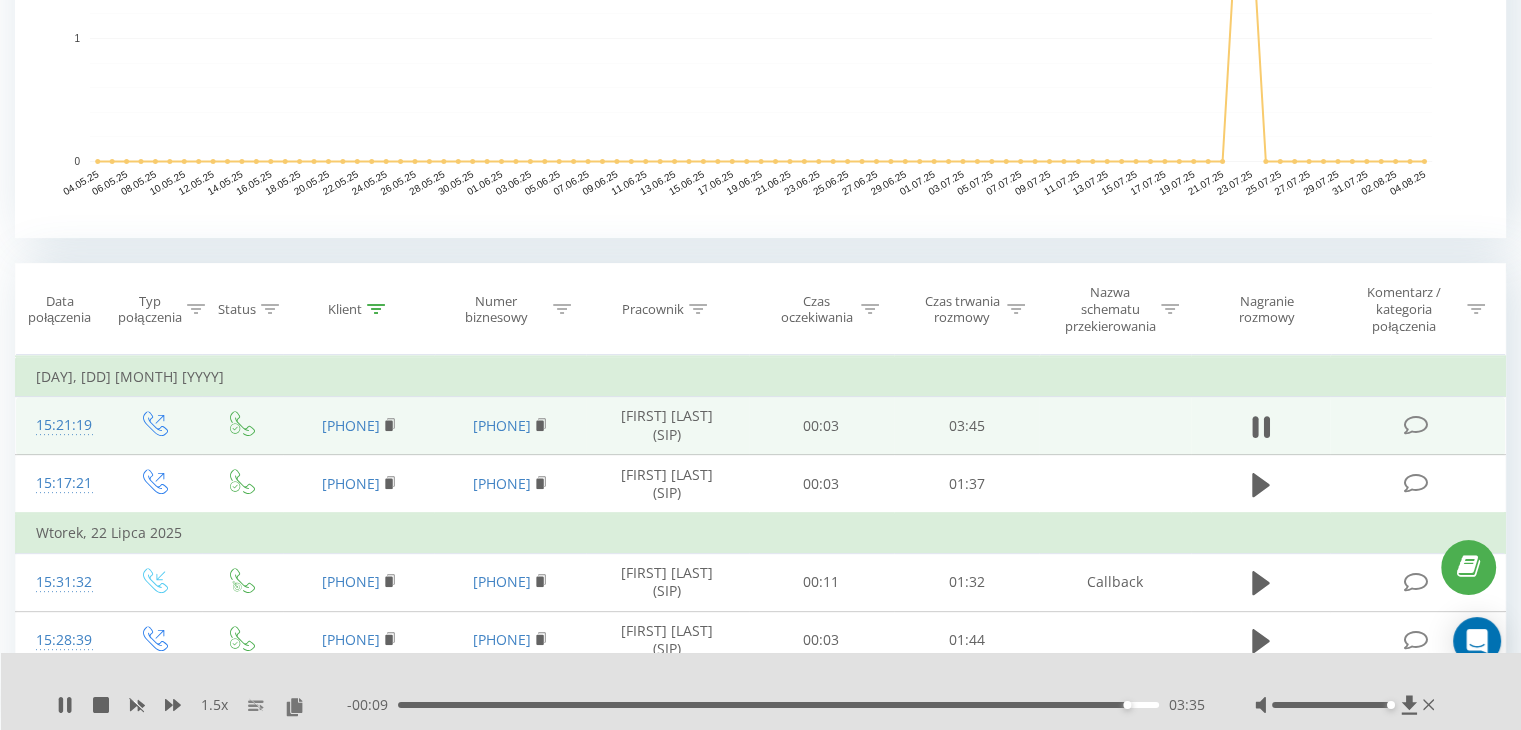 click on "03:35" at bounding box center (778, 705) 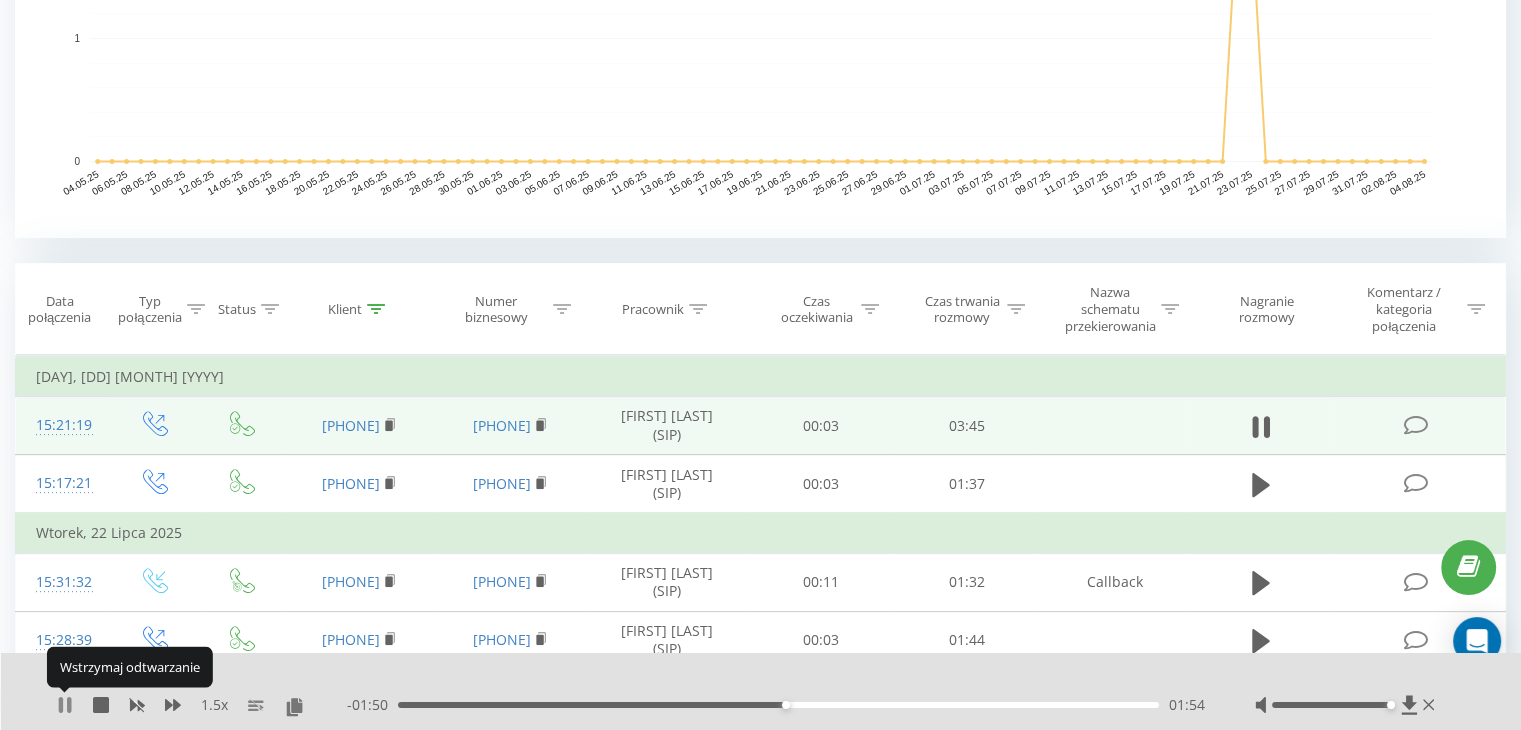 click 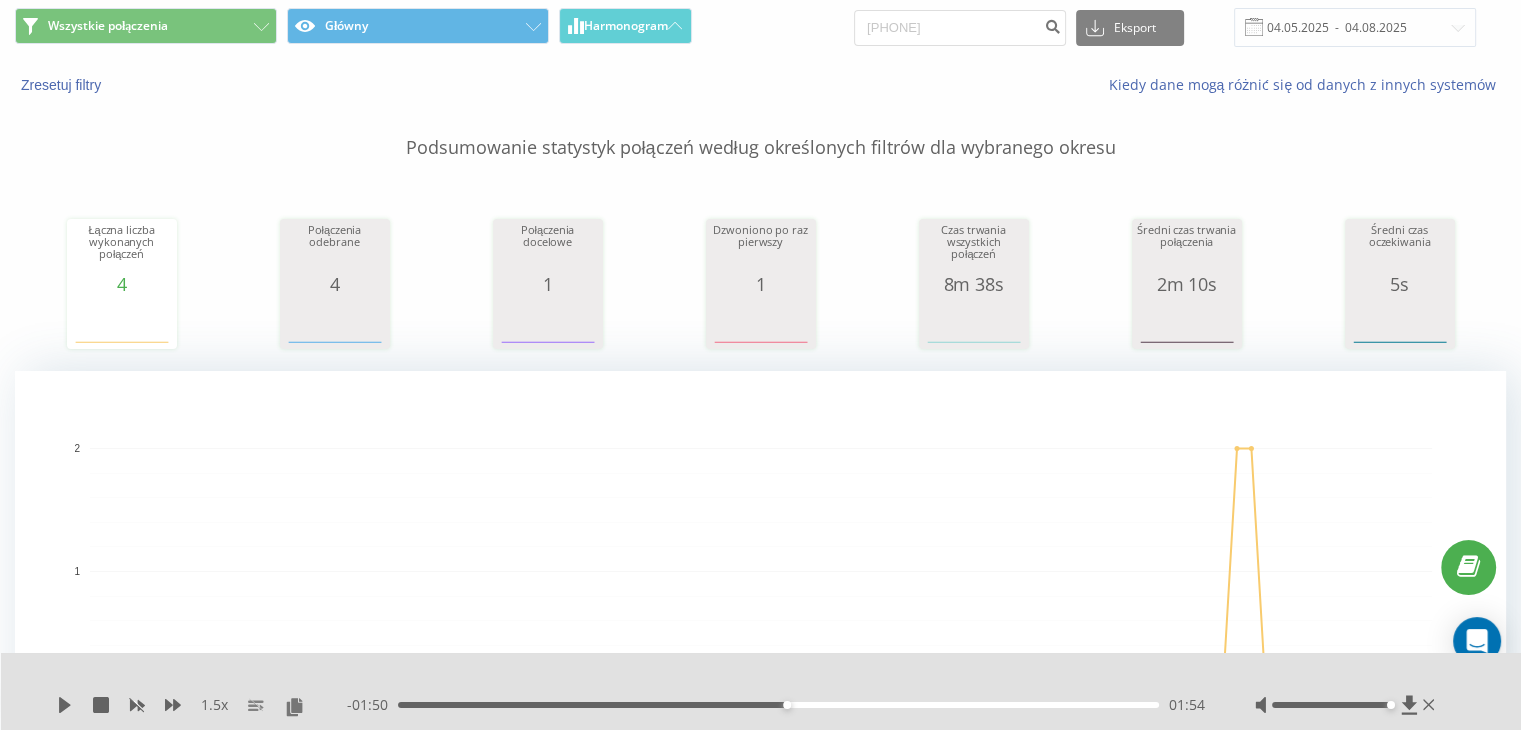 scroll, scrollTop: 0, scrollLeft: 0, axis: both 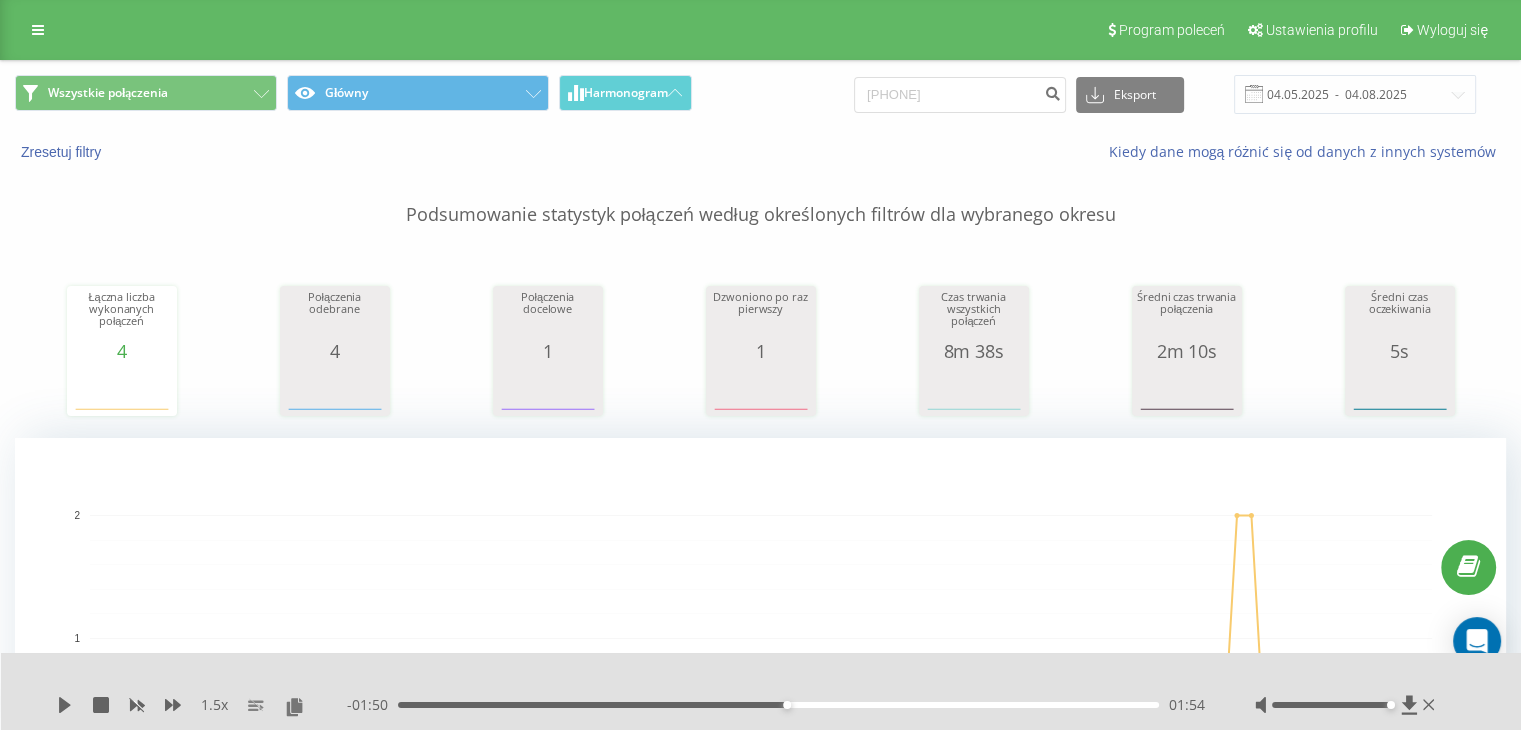 drag, startPoint x: 993, startPoint y: 75, endPoint x: 905, endPoint y: 97, distance: 90.70832 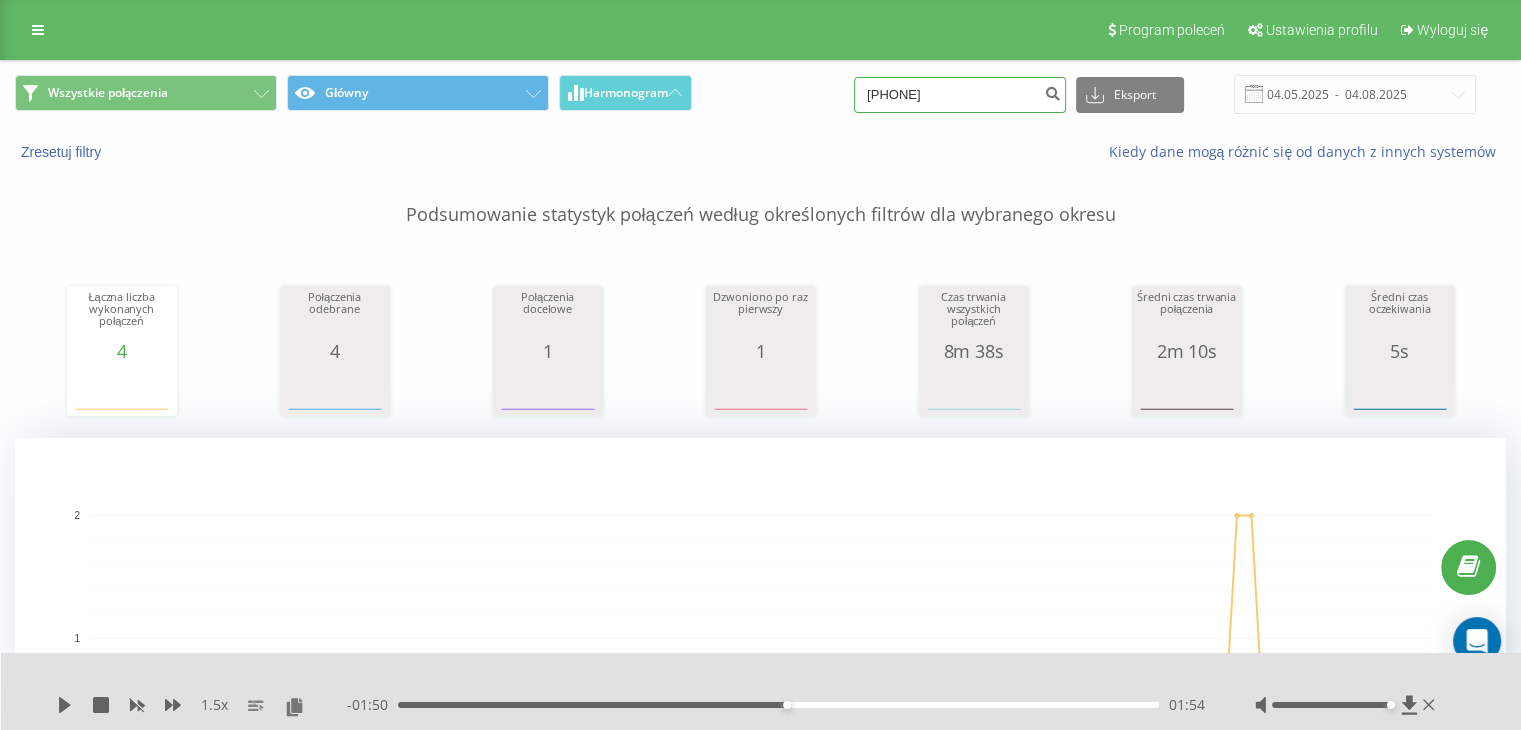 drag, startPoint x: 977, startPoint y: 100, endPoint x: 729, endPoint y: 67, distance: 250.18593 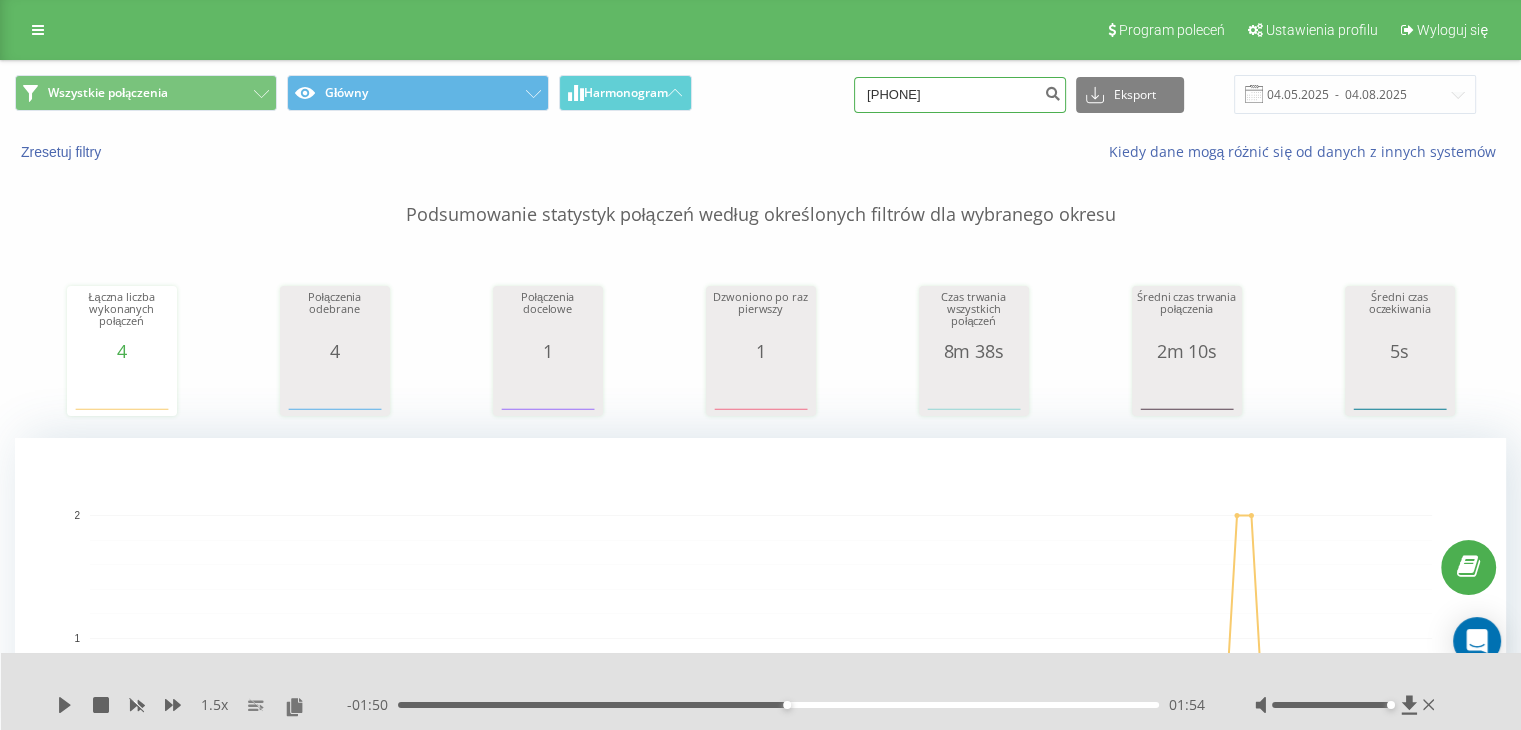 type on "[NUMBER]" 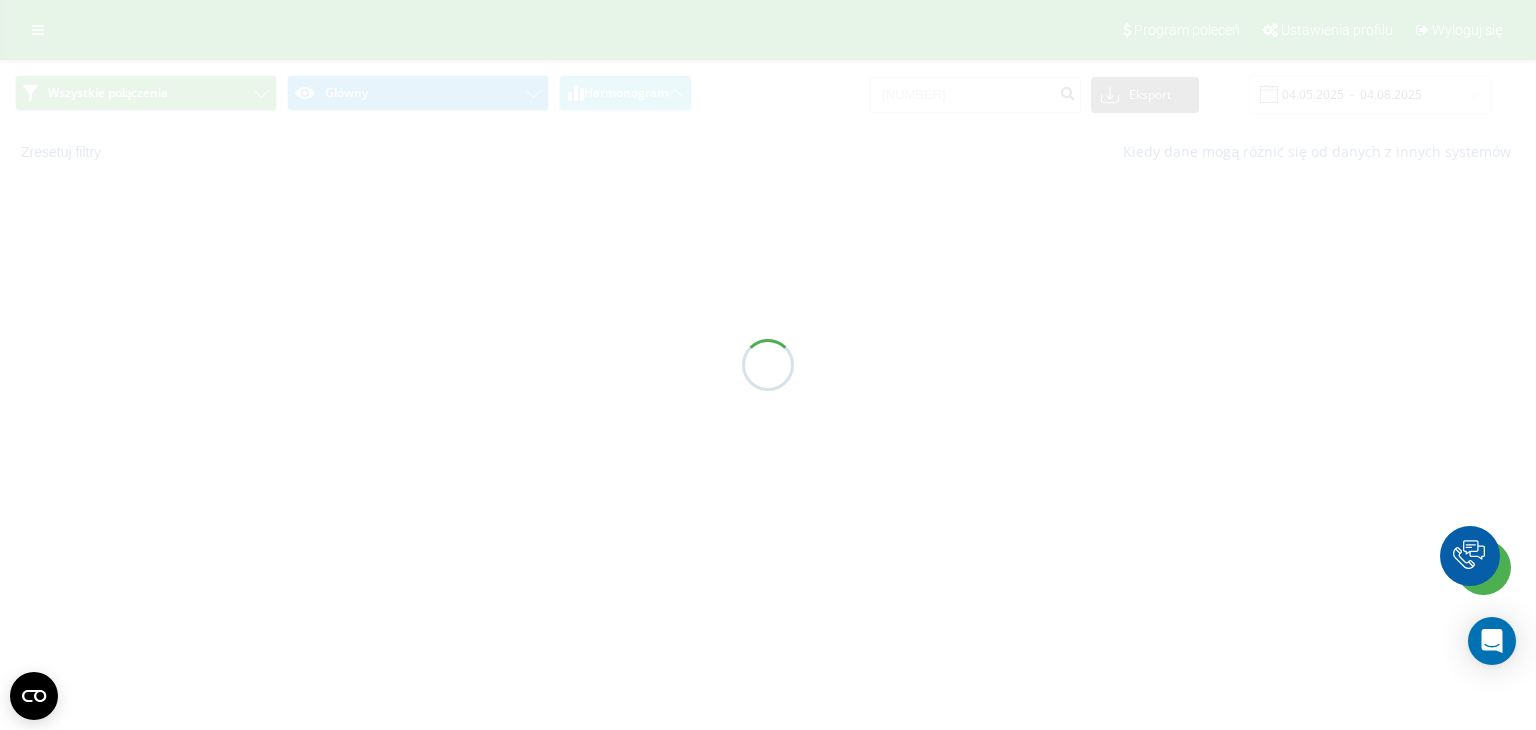 scroll, scrollTop: 0, scrollLeft: 0, axis: both 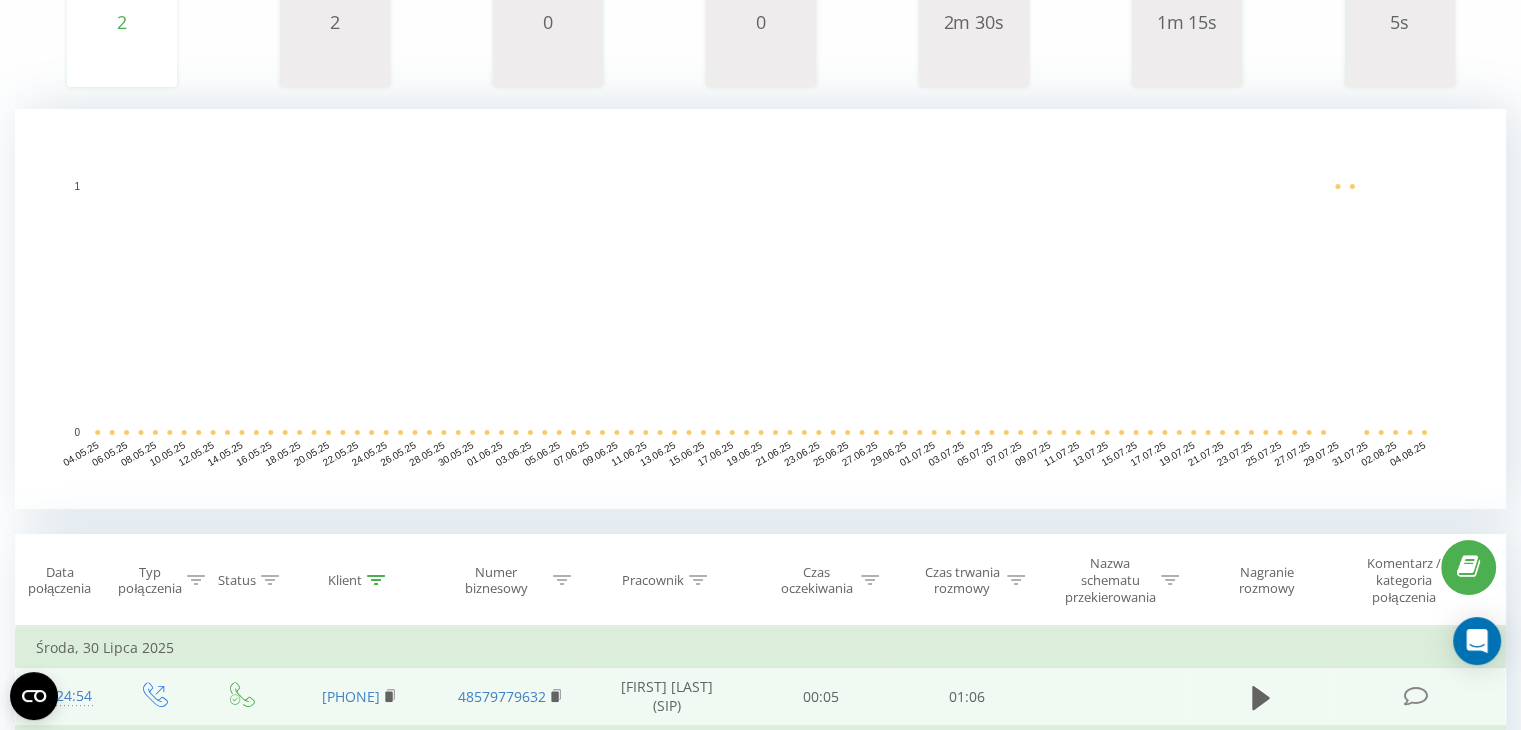 click at bounding box center [1261, 697] 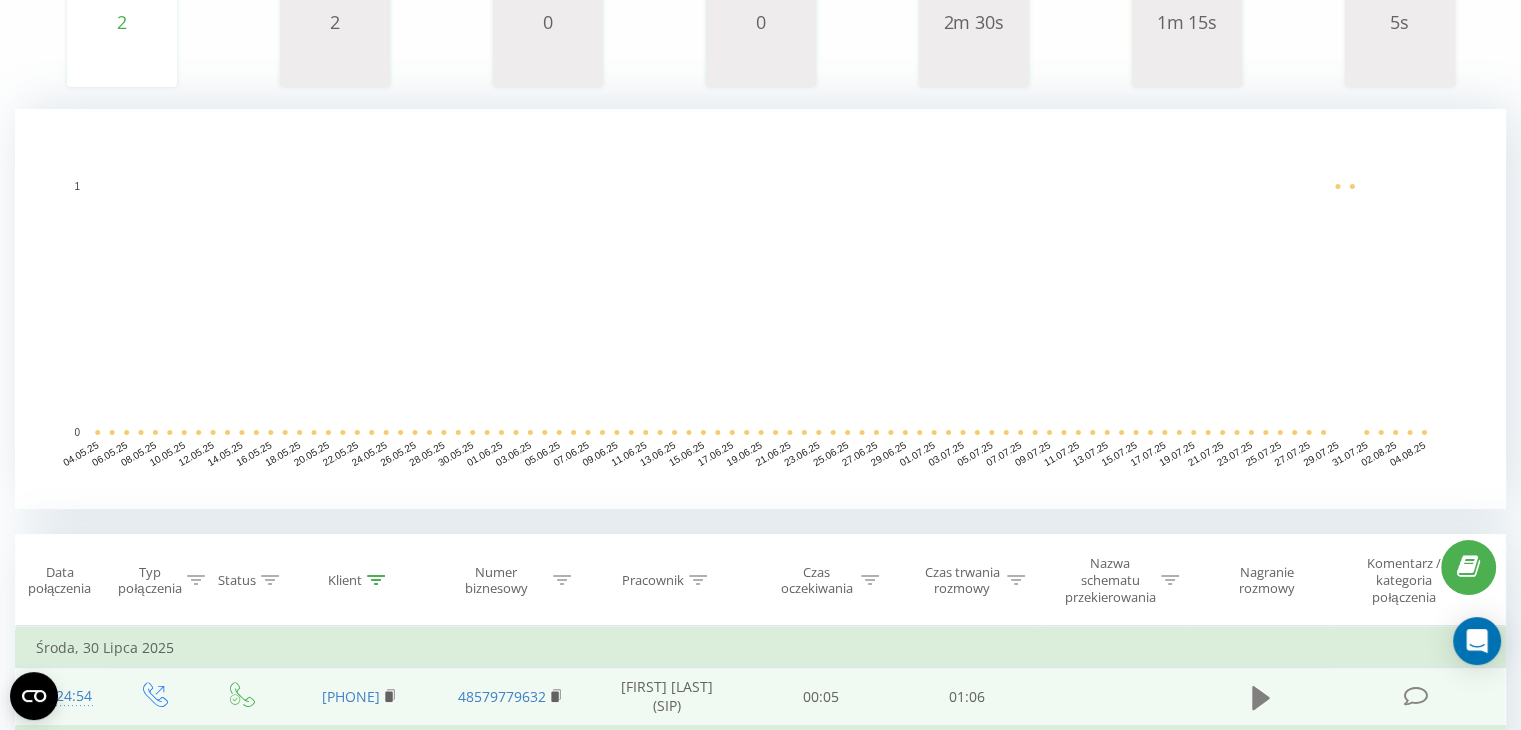 click 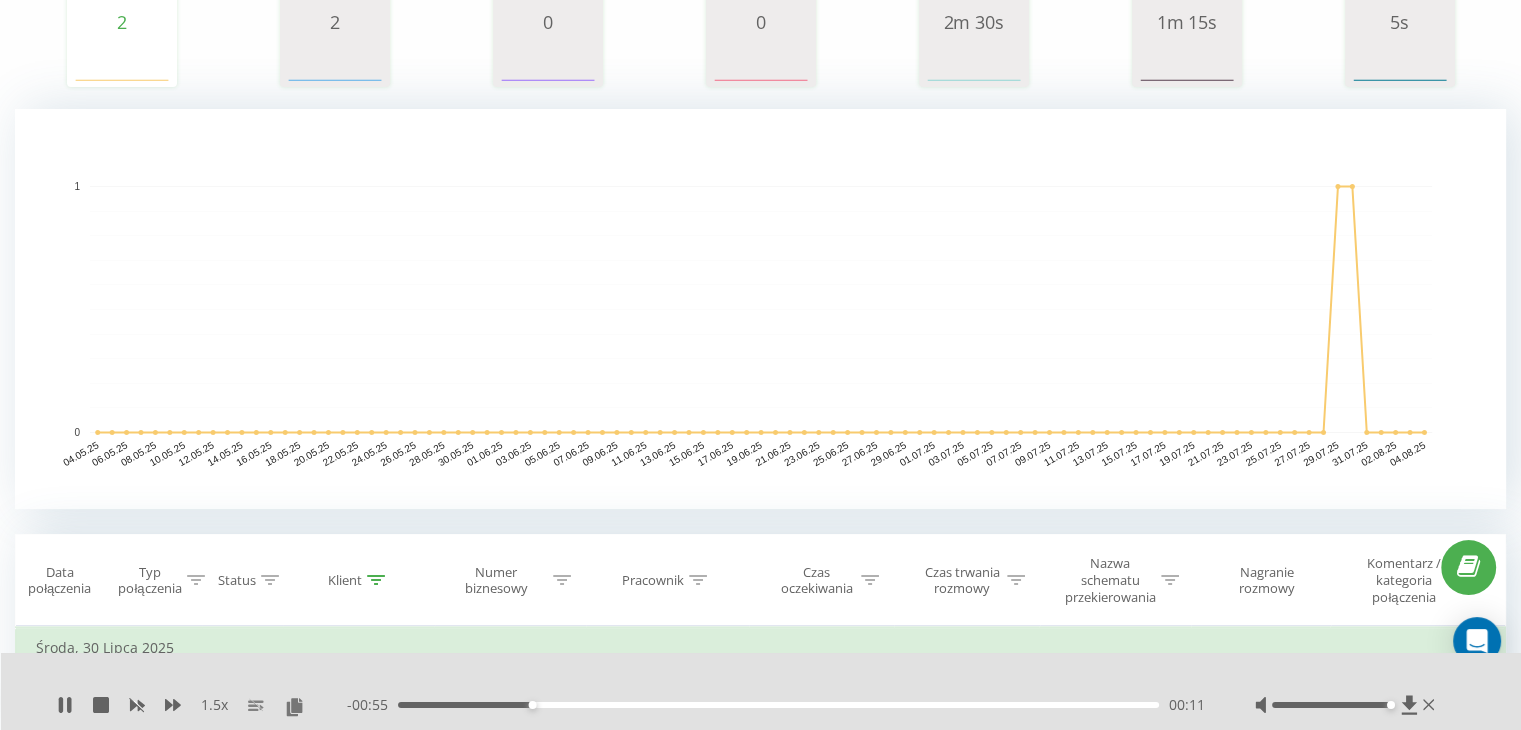 click on "00:11" at bounding box center [778, 705] 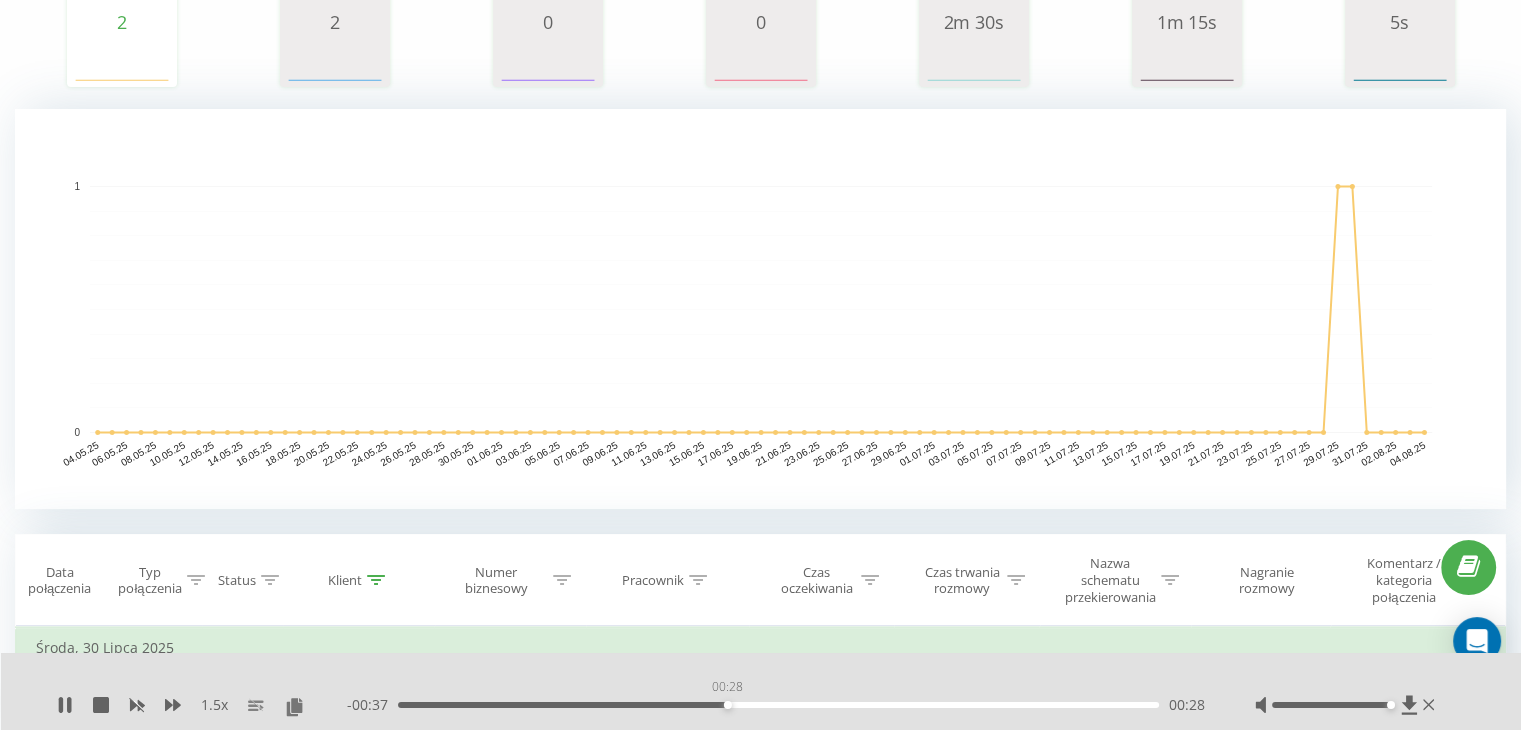 click on "00:28" at bounding box center [778, 705] 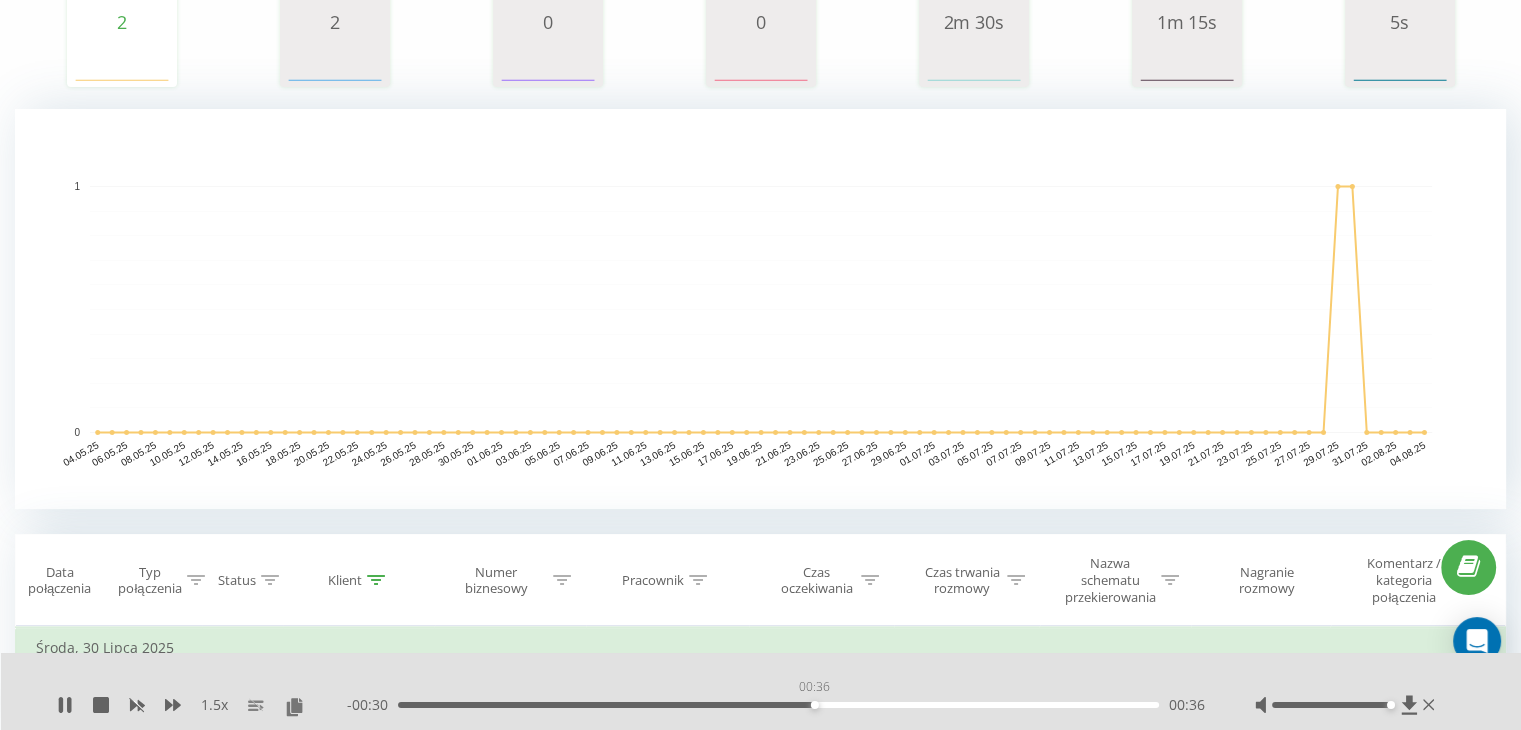 click on "00:36" at bounding box center (778, 705) 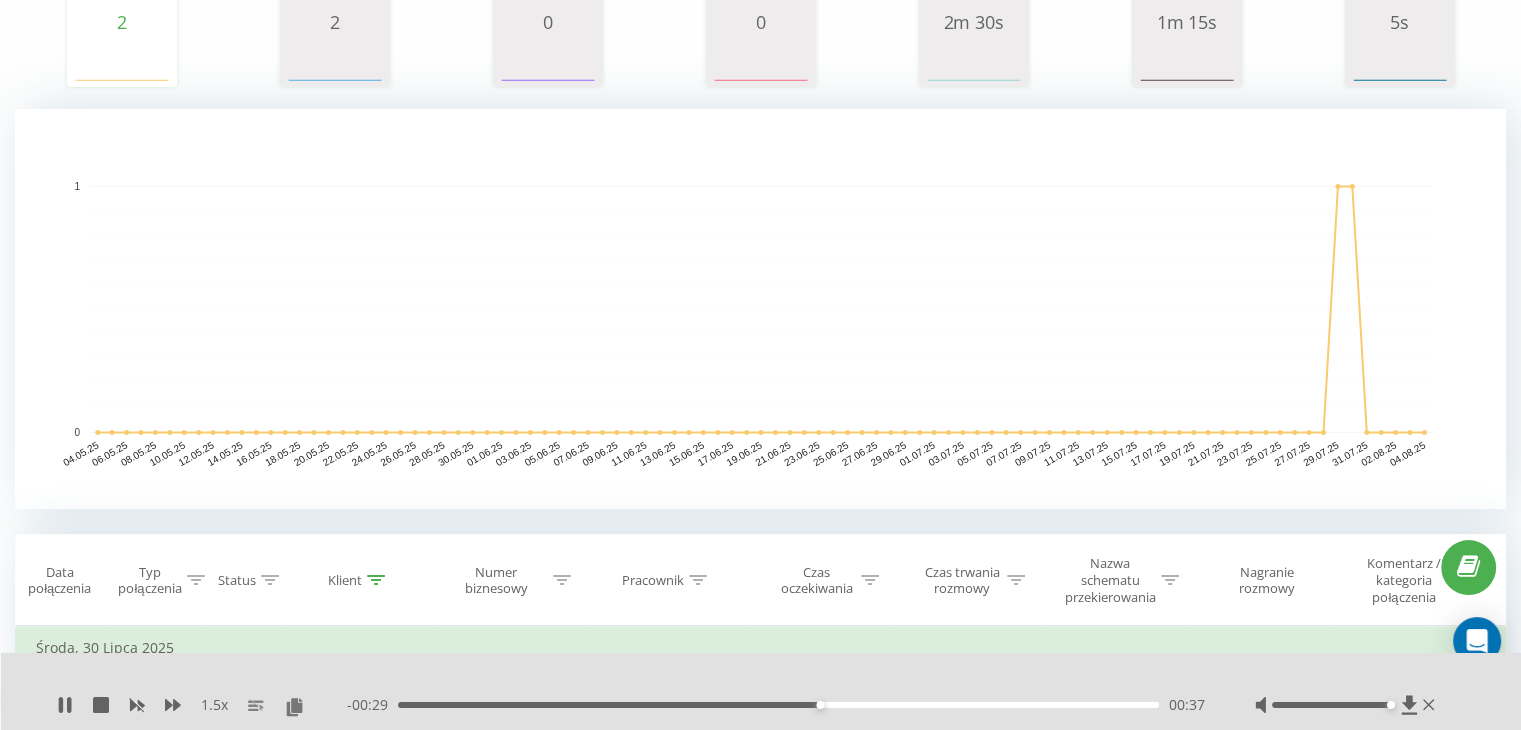 click on "00:37" at bounding box center (778, 705) 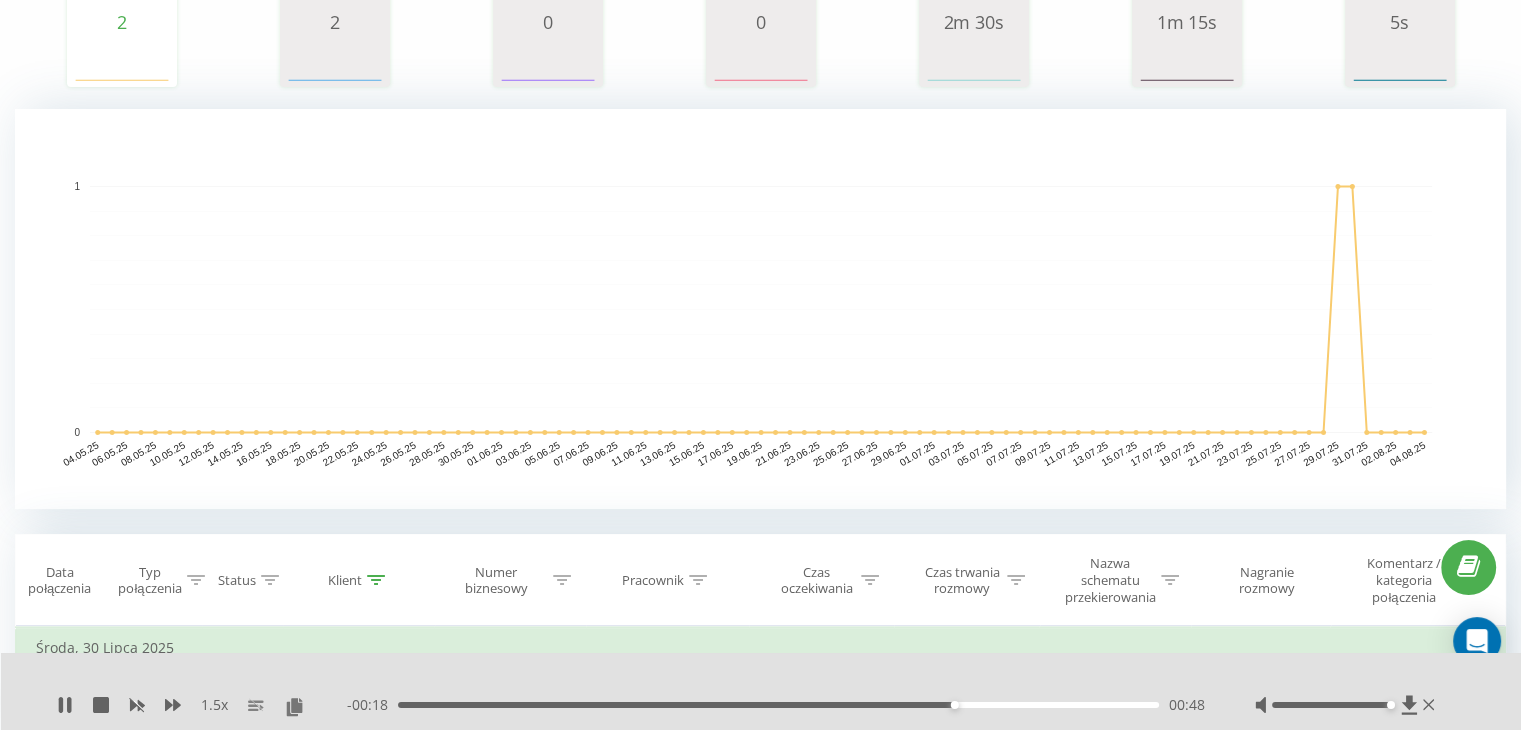 scroll, scrollTop: 0, scrollLeft: 0, axis: both 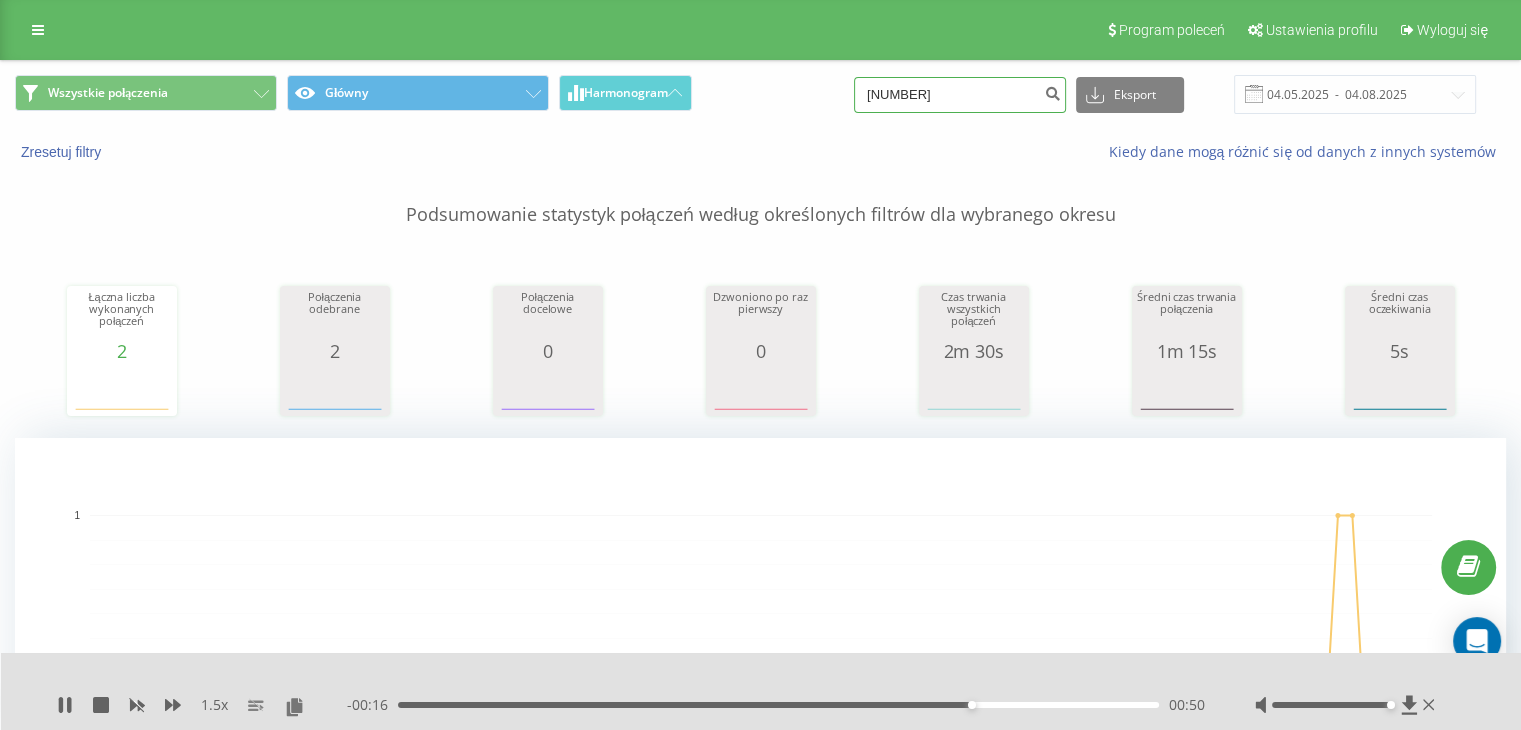 click on "[NUMBER]" at bounding box center [960, 95] 